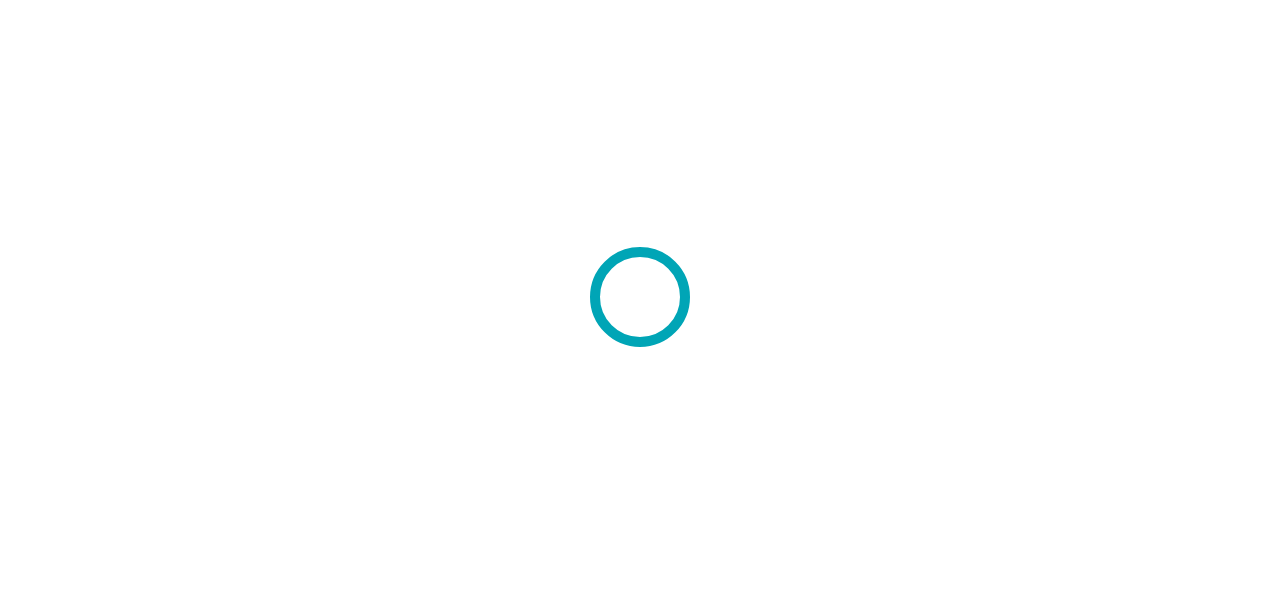 scroll, scrollTop: 0, scrollLeft: 0, axis: both 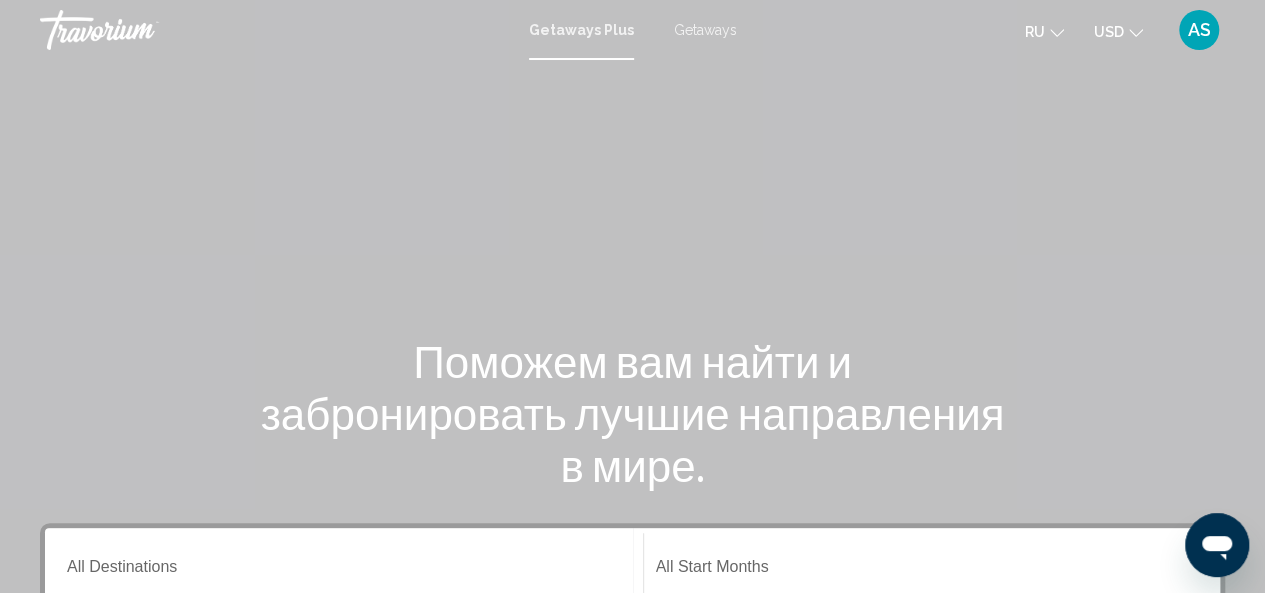 click at bounding box center (632, 300) 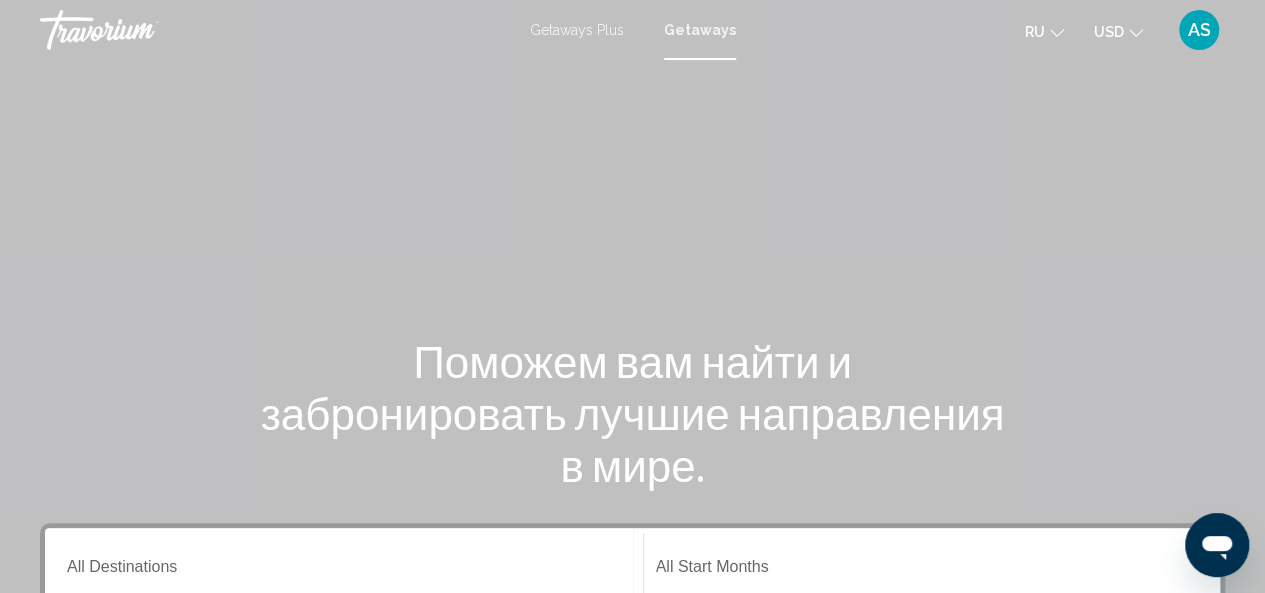 click on "Getaways" at bounding box center (700, 30) 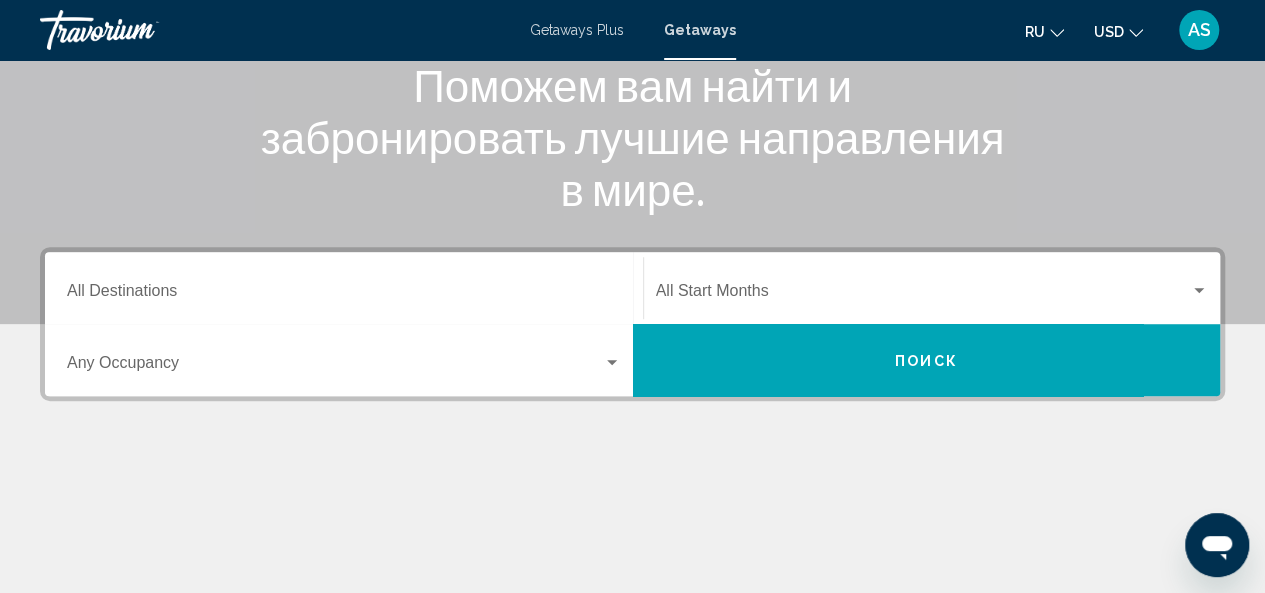 scroll, scrollTop: 280, scrollLeft: 0, axis: vertical 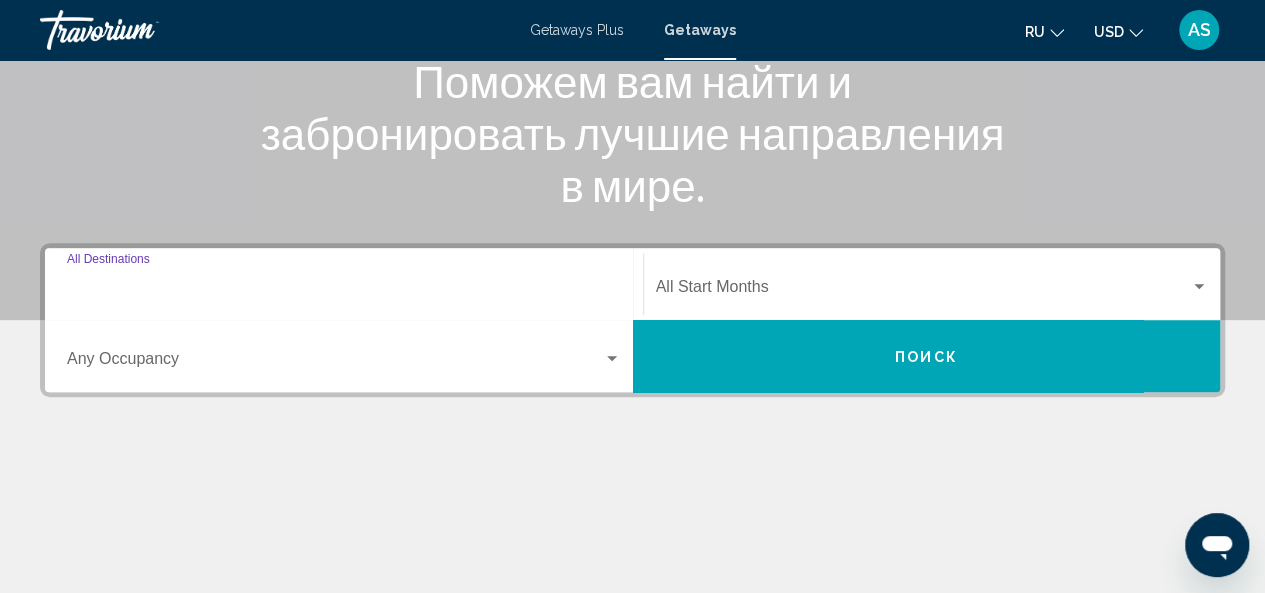 click on "Destination All Destinations" at bounding box center (344, 291) 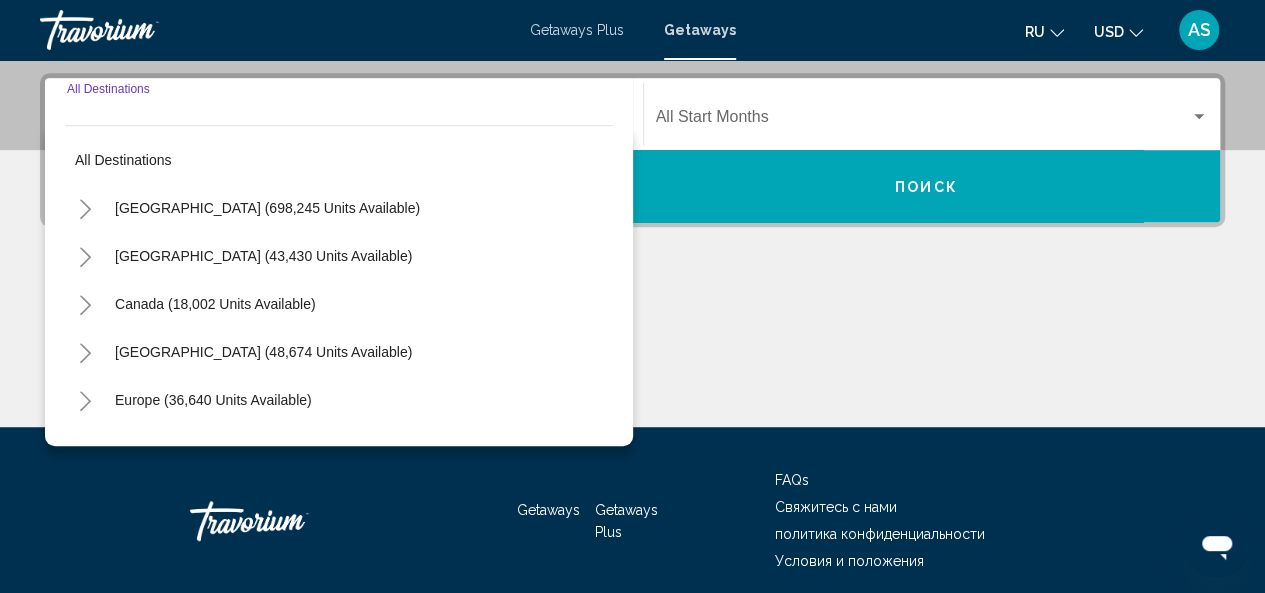 scroll, scrollTop: 458, scrollLeft: 0, axis: vertical 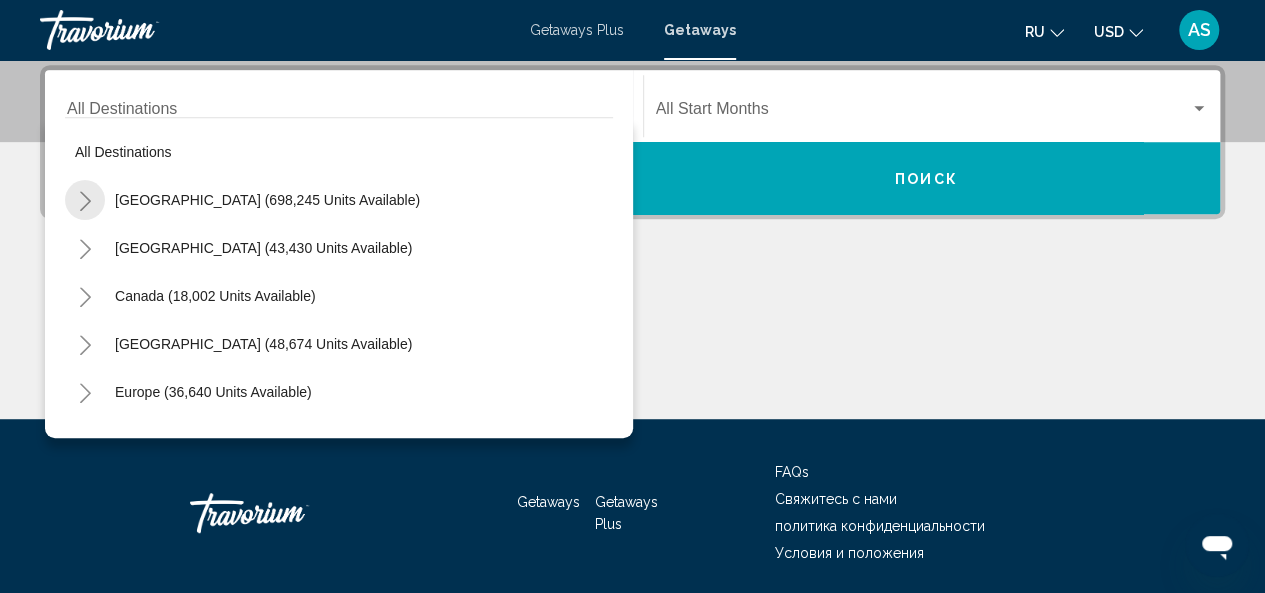 click 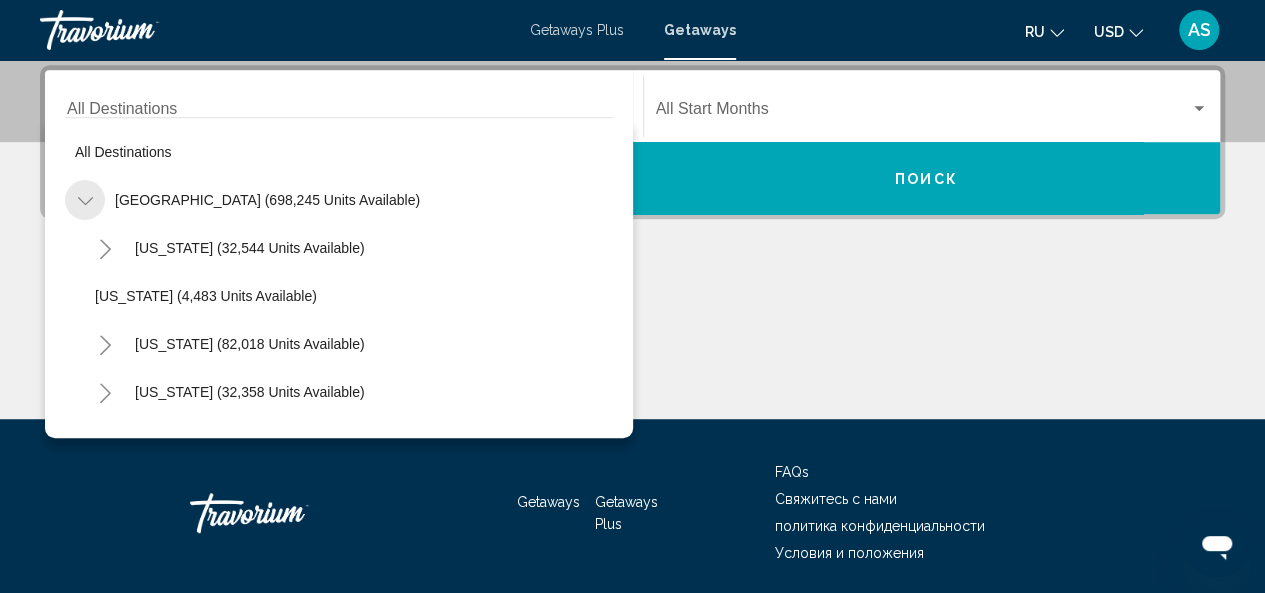 click 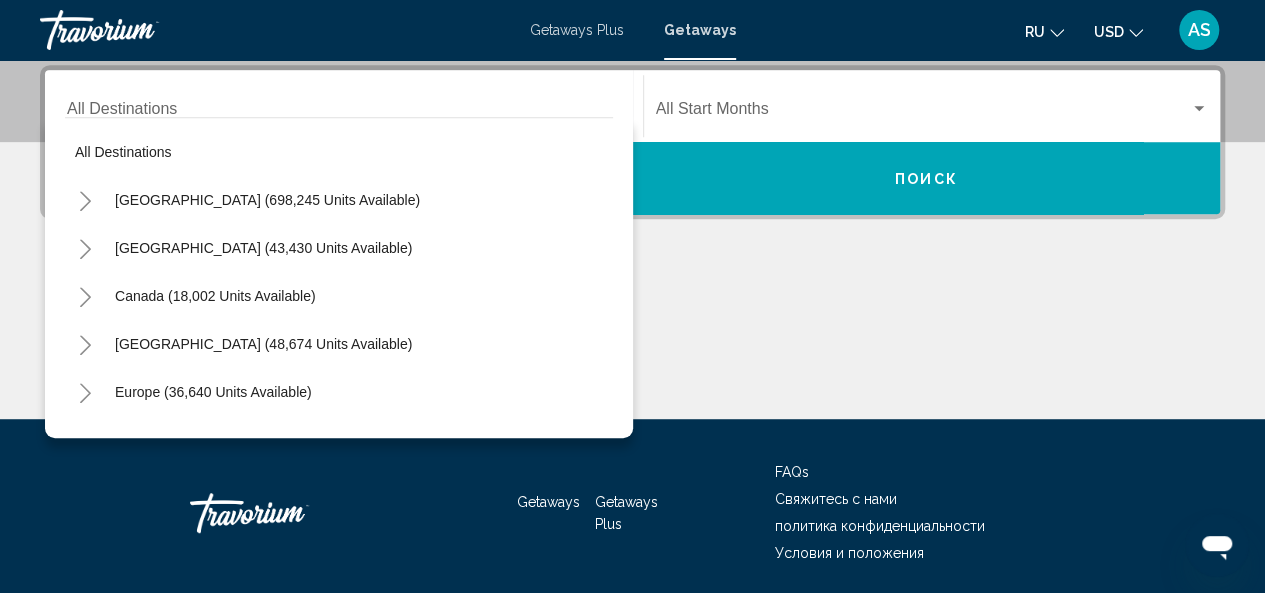 type 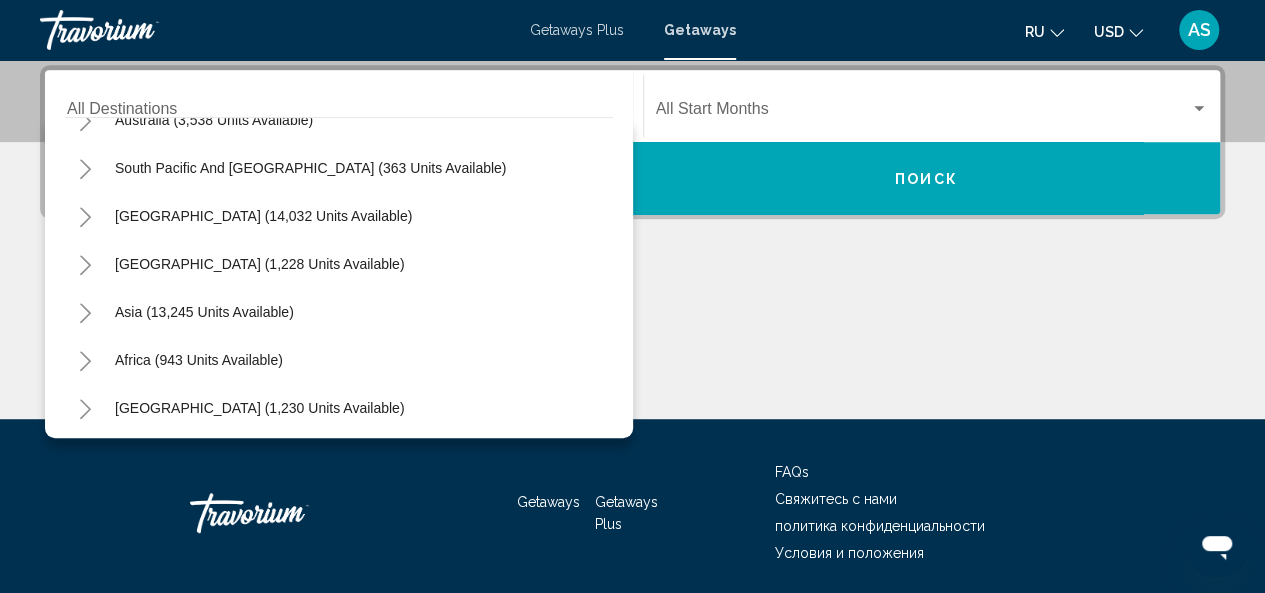 scroll, scrollTop: 324, scrollLeft: 0, axis: vertical 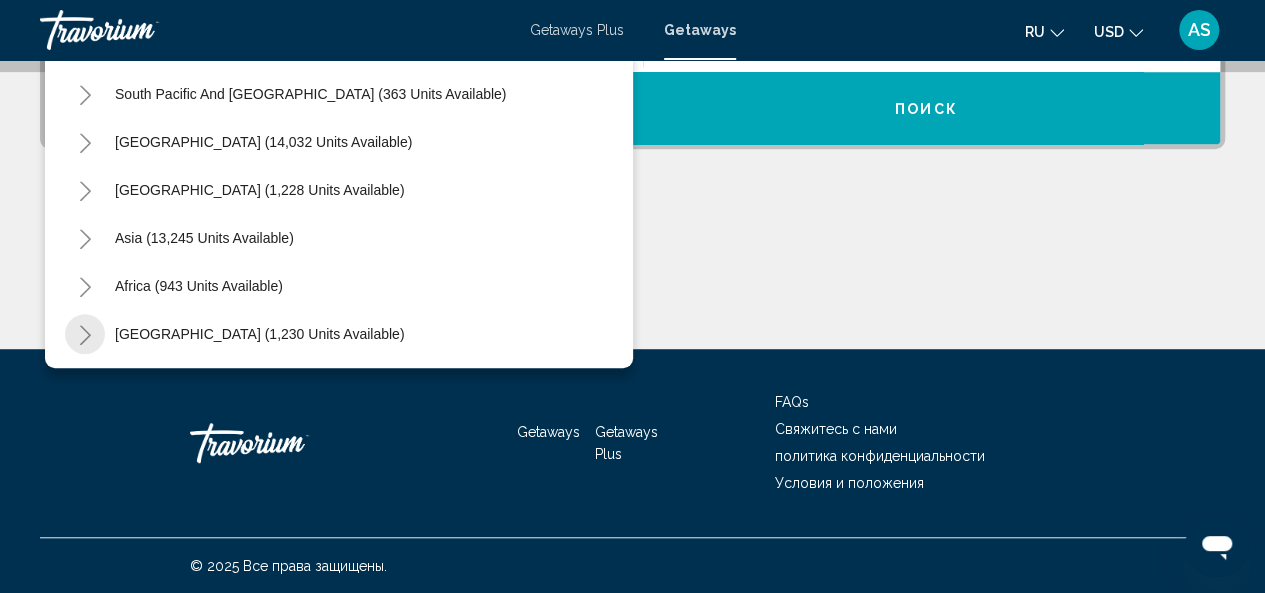 click 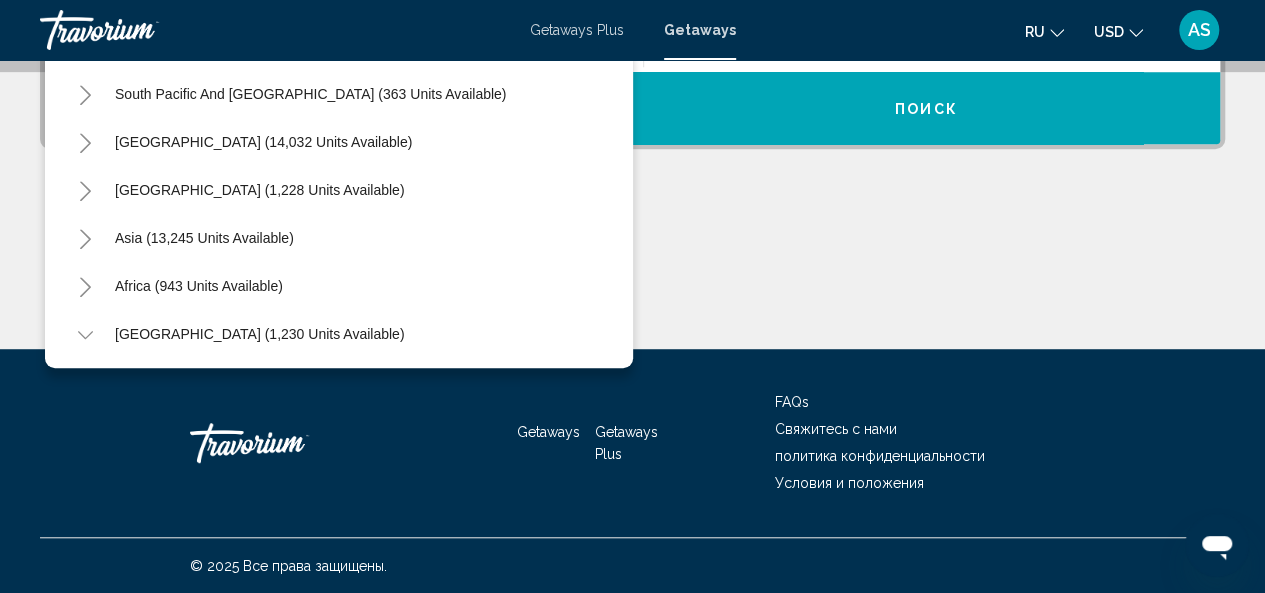 type 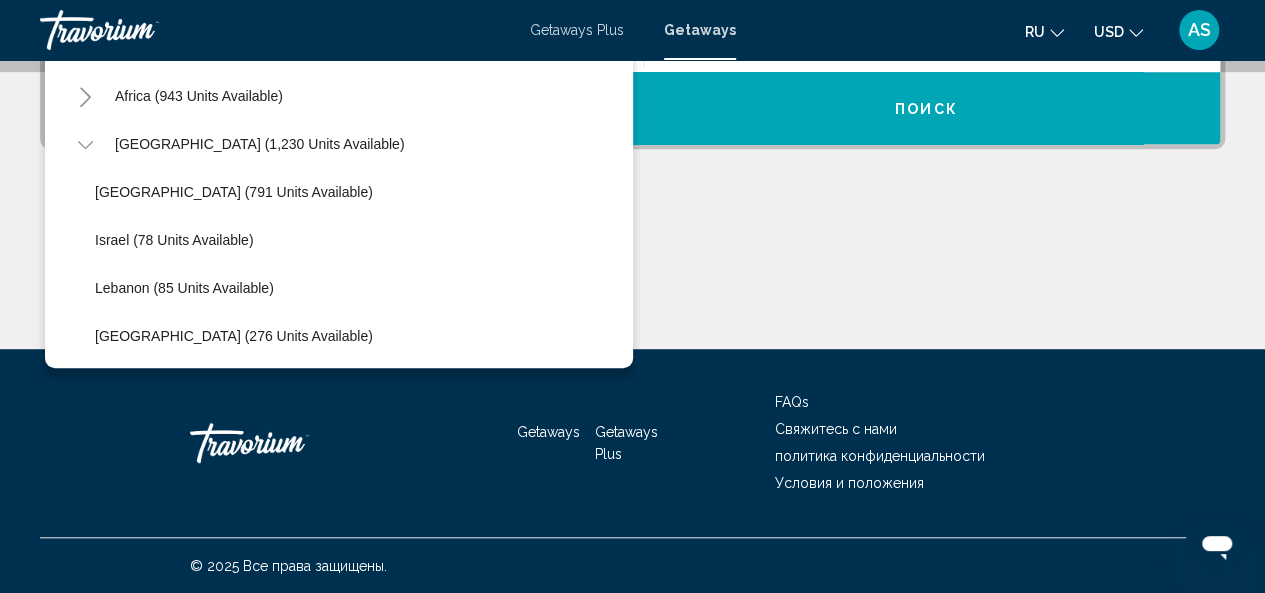 scroll, scrollTop: 516, scrollLeft: 0, axis: vertical 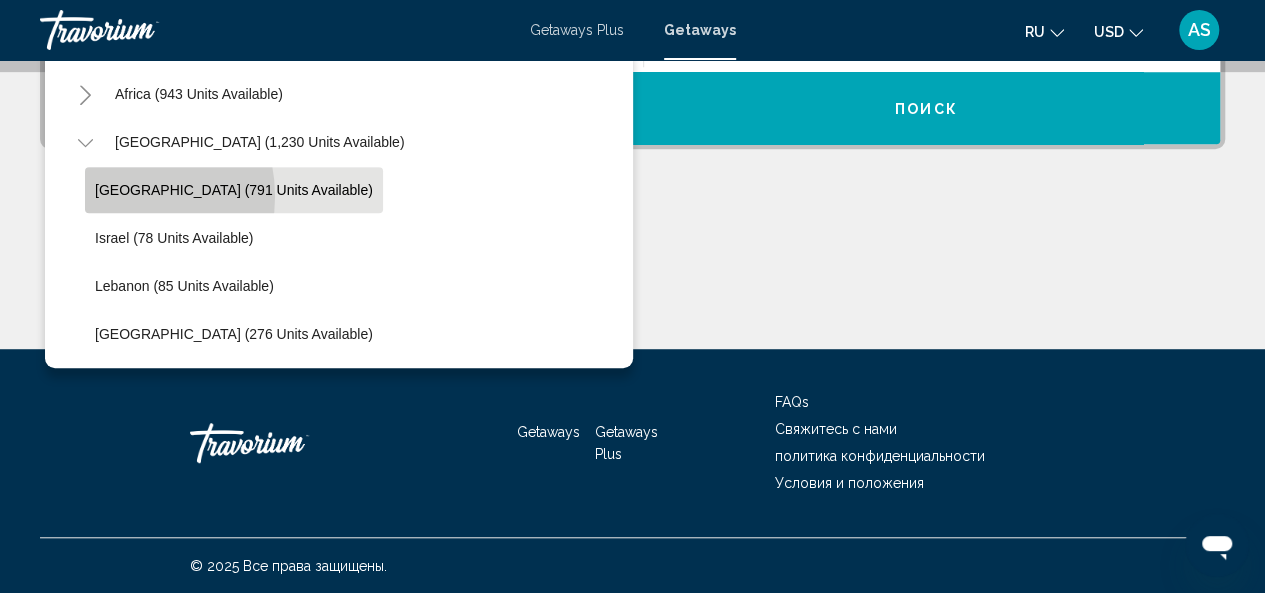 click on "[GEOGRAPHIC_DATA] (791 units available)" 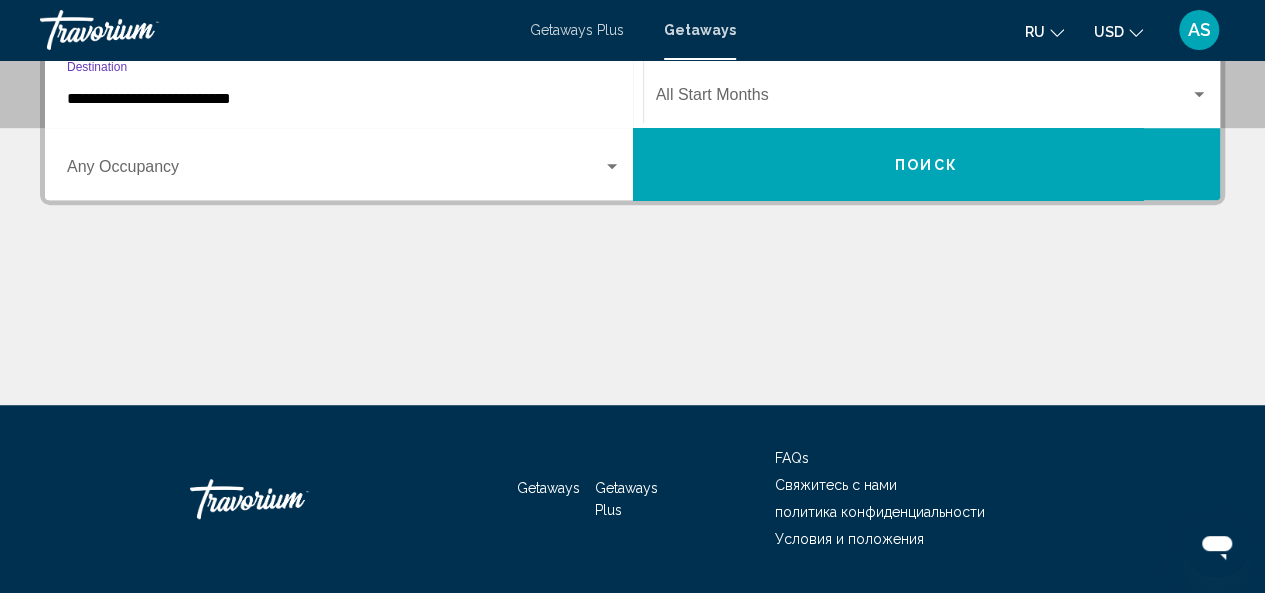 scroll, scrollTop: 458, scrollLeft: 0, axis: vertical 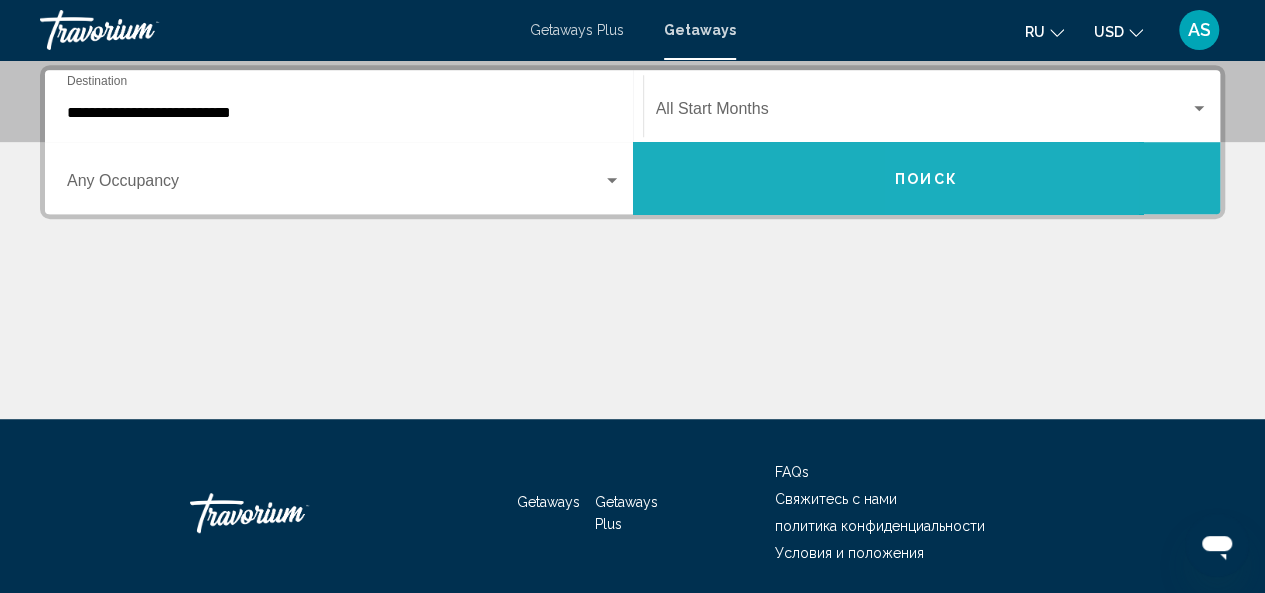 click on "Поиск" at bounding box center (926, 179) 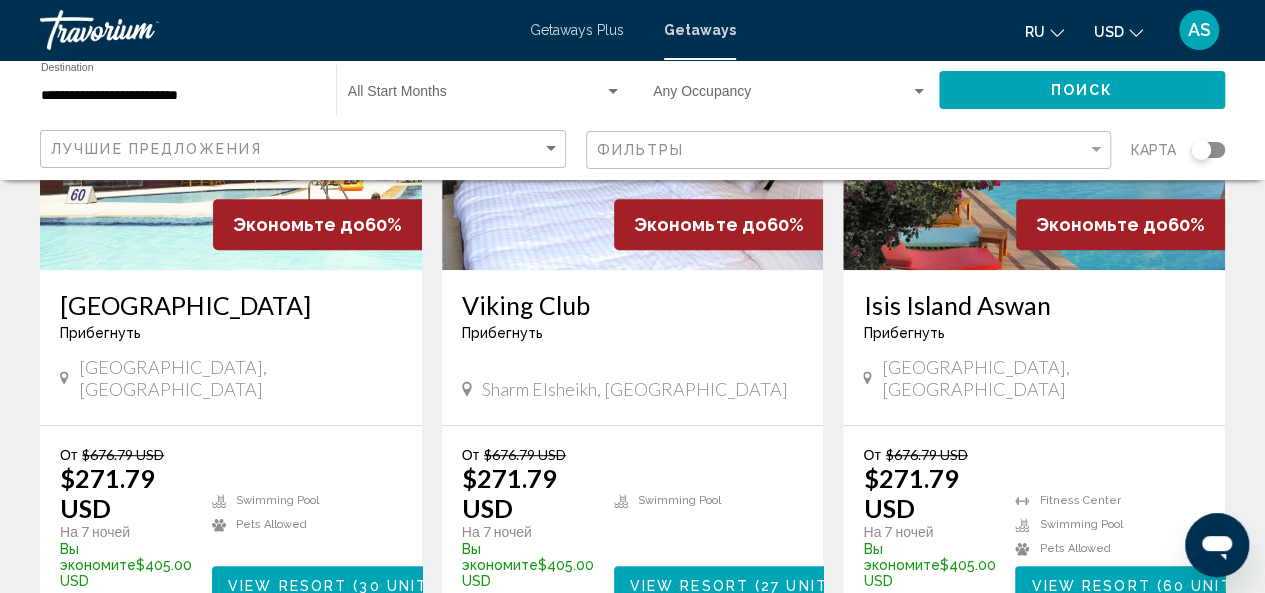 scroll, scrollTop: 360, scrollLeft: 0, axis: vertical 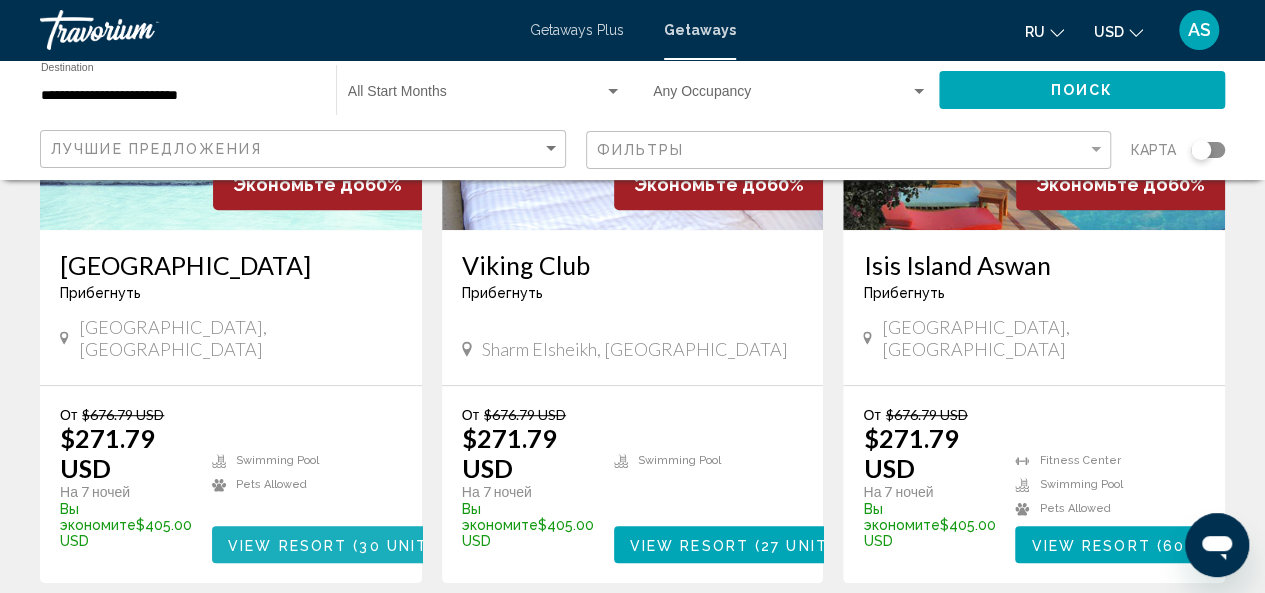 click on "View Resort" at bounding box center [287, 545] 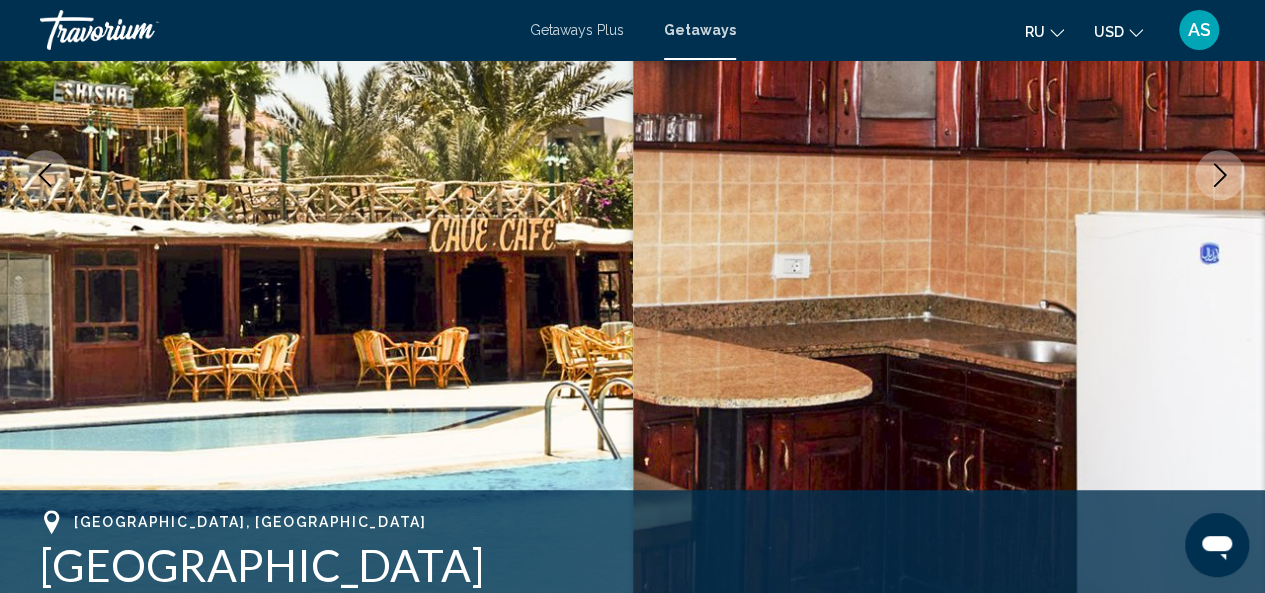 scroll, scrollTop: 238, scrollLeft: 0, axis: vertical 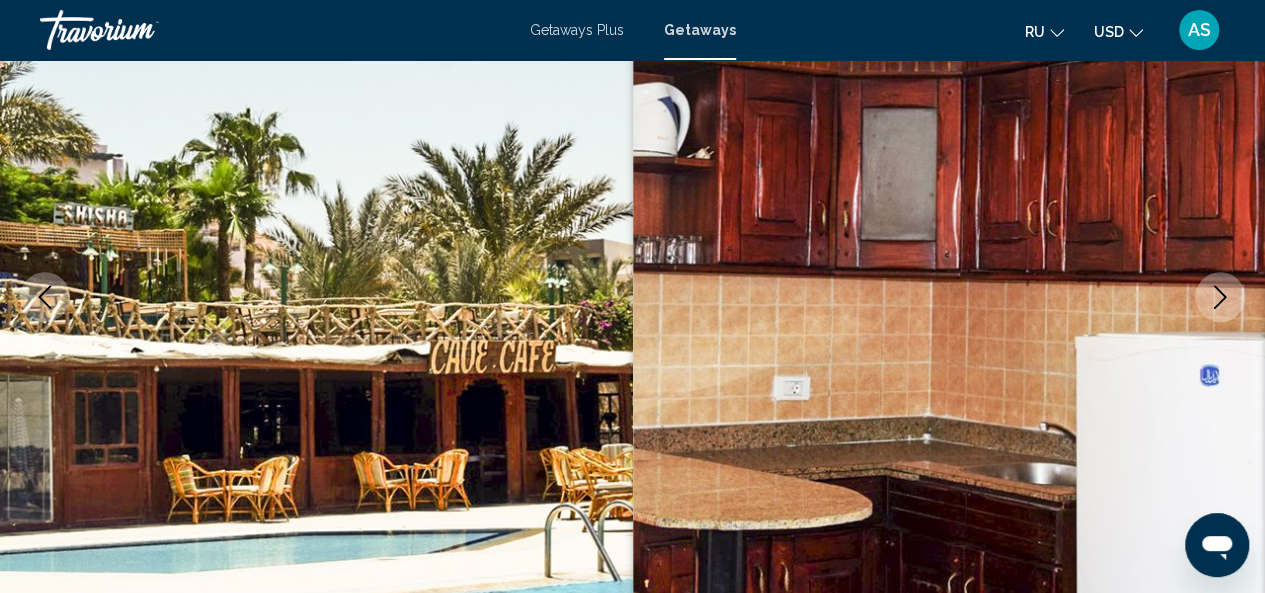 type 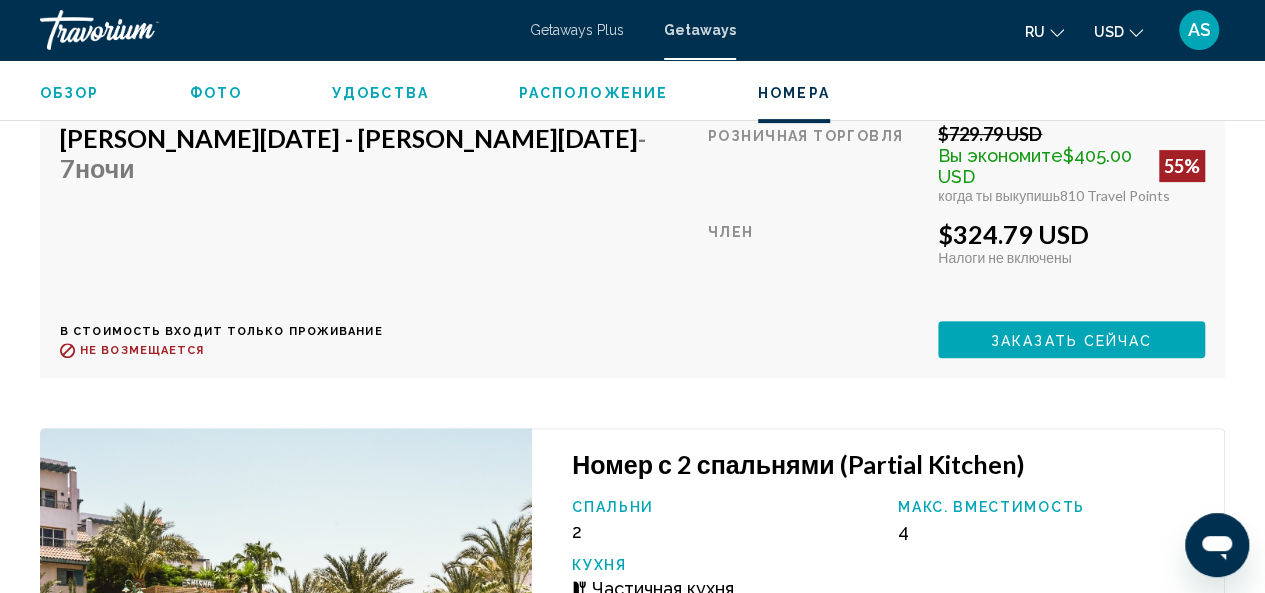 scroll, scrollTop: 7838, scrollLeft: 0, axis: vertical 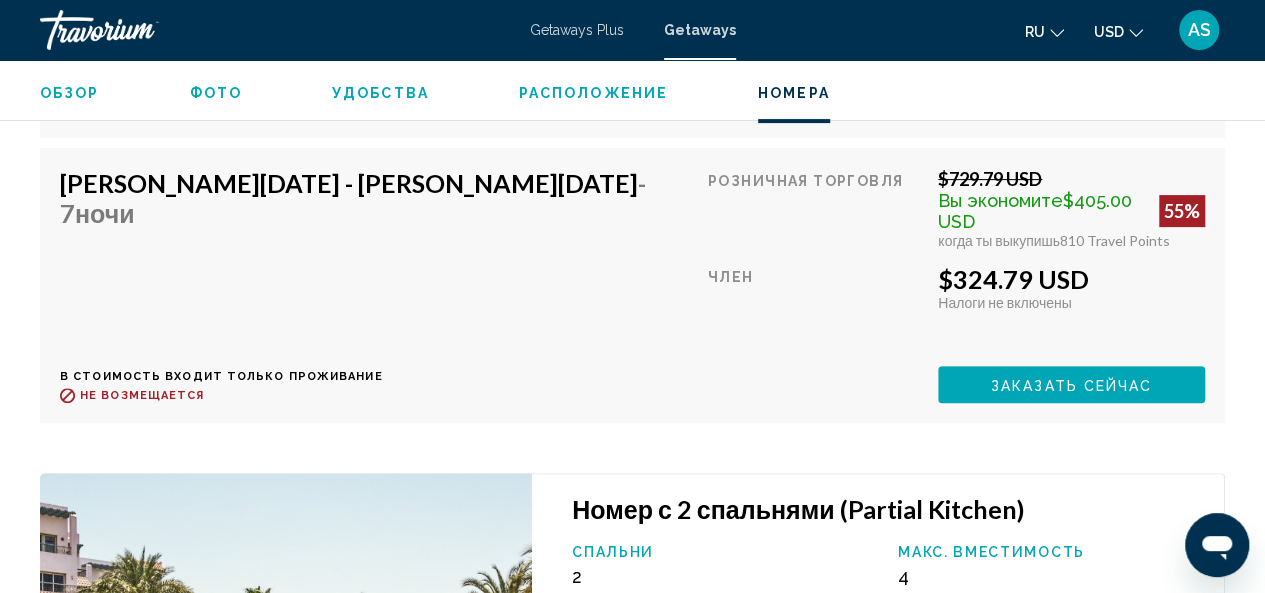 click on "Обзор
Фото
Удобства
Расположение
Номера
искать" 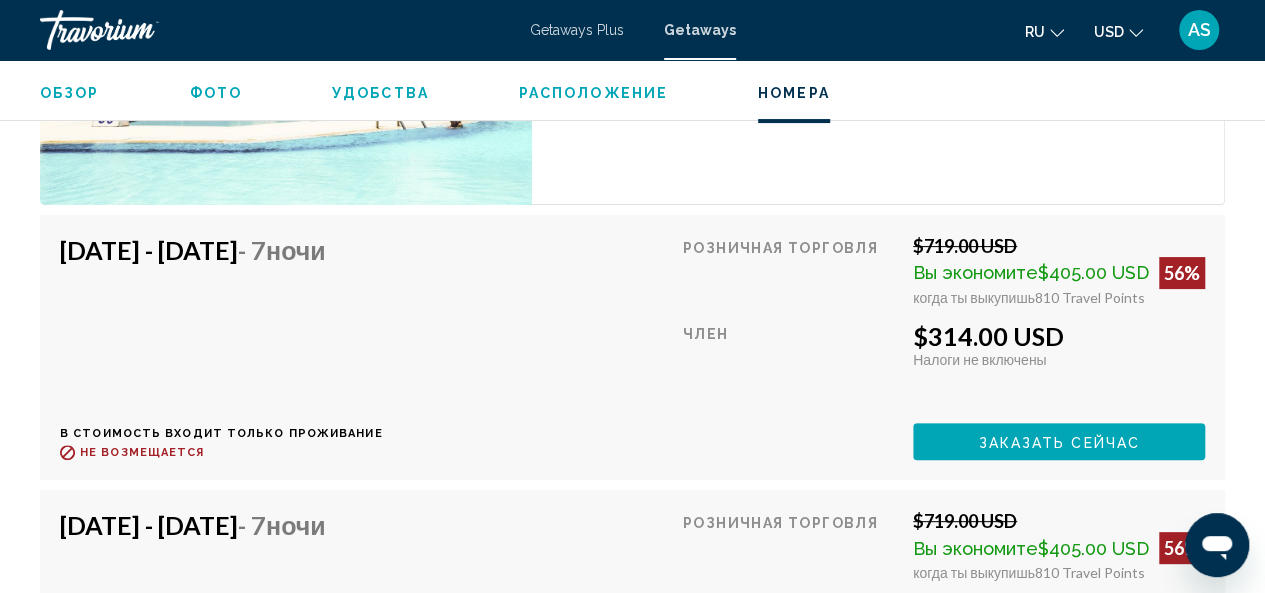 scroll, scrollTop: 3918, scrollLeft: 0, axis: vertical 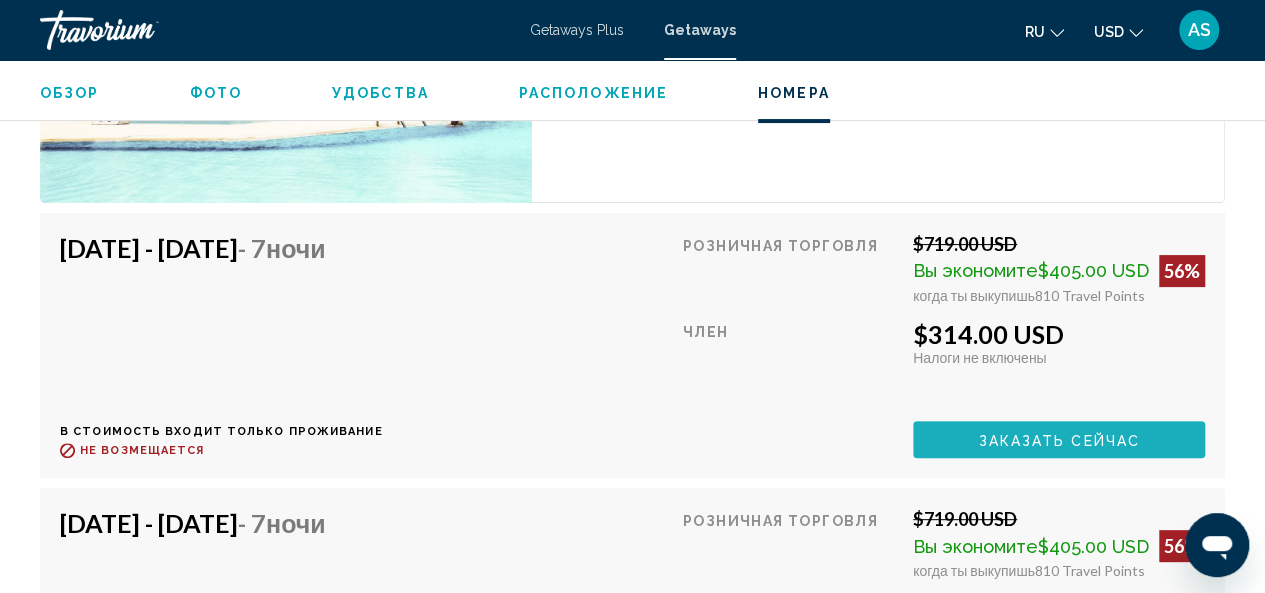 click on "Заказать сейчас" at bounding box center (1059, 440) 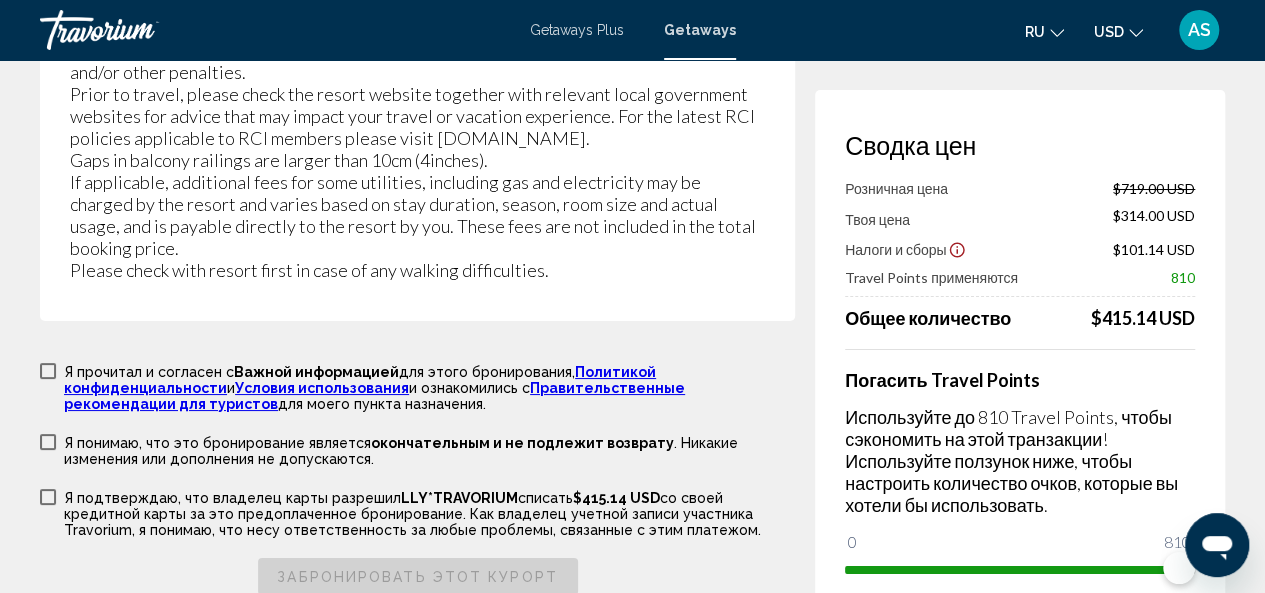 scroll, scrollTop: 3700, scrollLeft: 0, axis: vertical 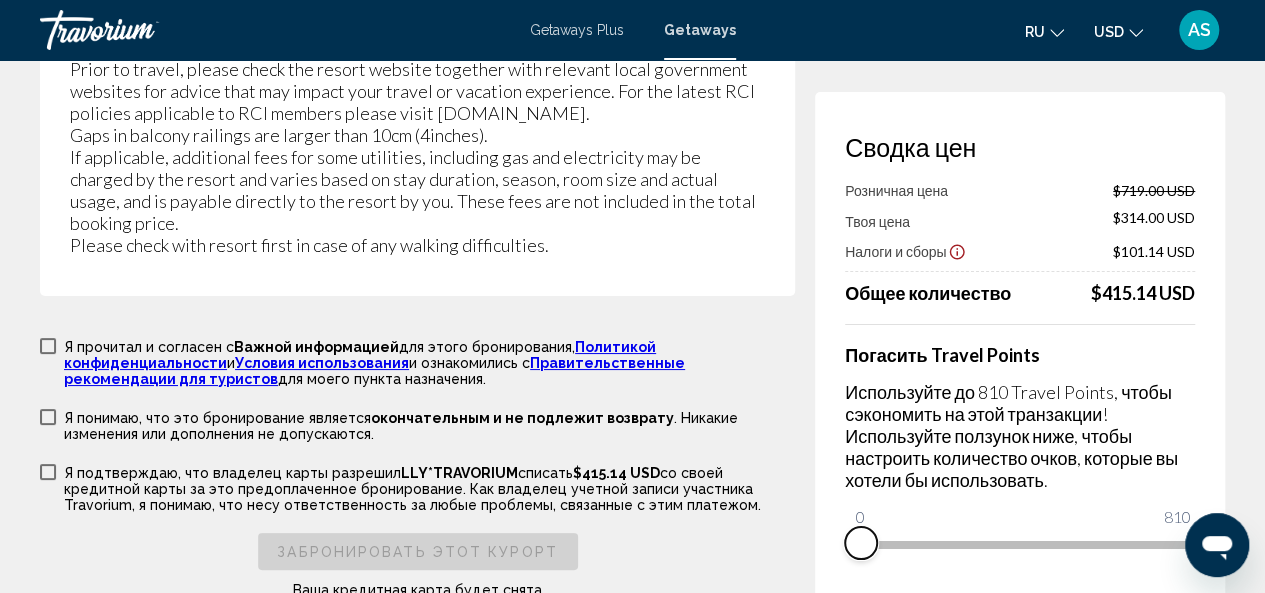 drag, startPoint x: 1178, startPoint y: 487, endPoint x: 819, endPoint y: 471, distance: 359.35638 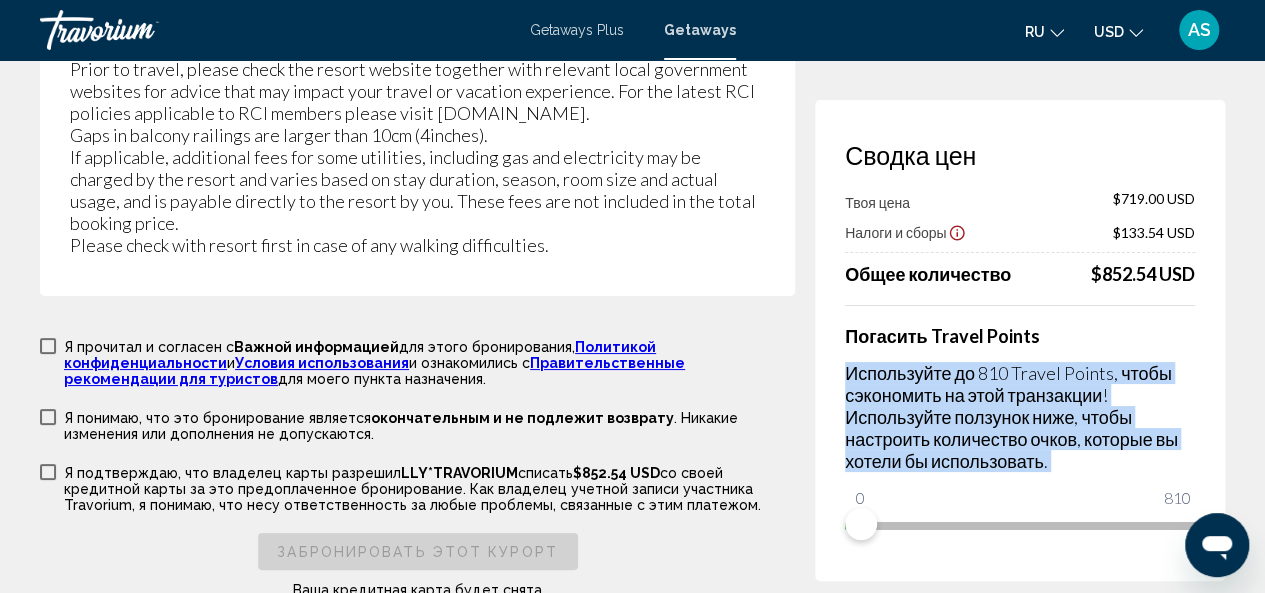 drag, startPoint x: 819, startPoint y: 471, endPoint x: 1148, endPoint y: 268, distance: 386.58765 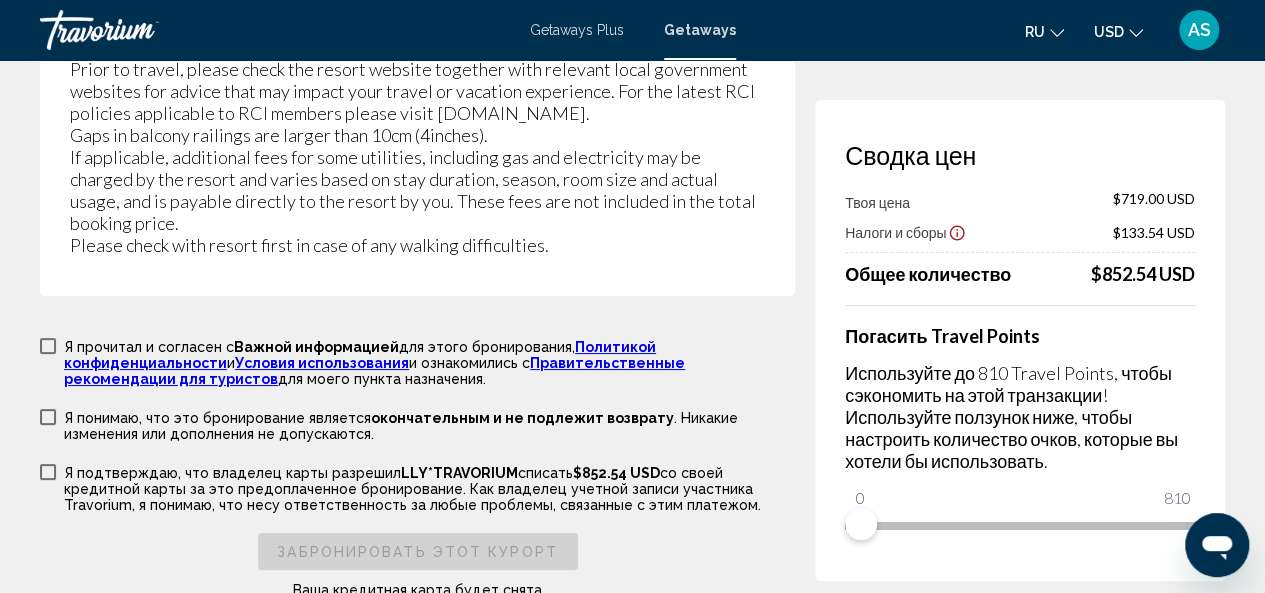 click on "Сводка цен" at bounding box center (1020, 155) 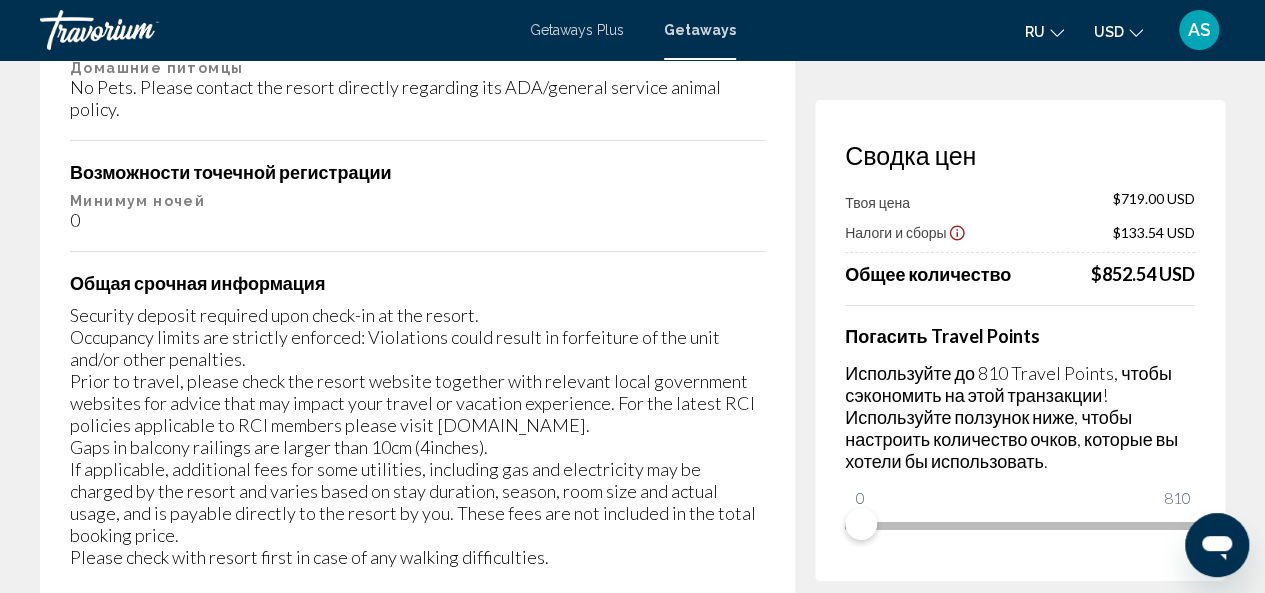 scroll, scrollTop: 3386, scrollLeft: 0, axis: vertical 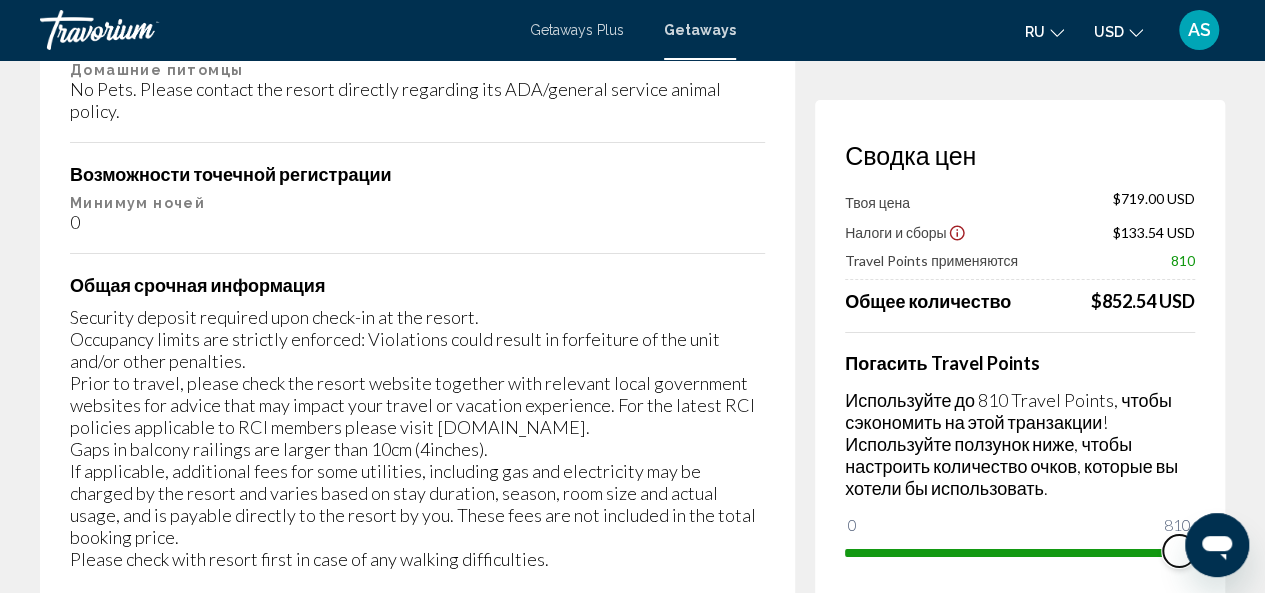 drag, startPoint x: 865, startPoint y: 531, endPoint x: 1279, endPoint y: 593, distance: 418.61676 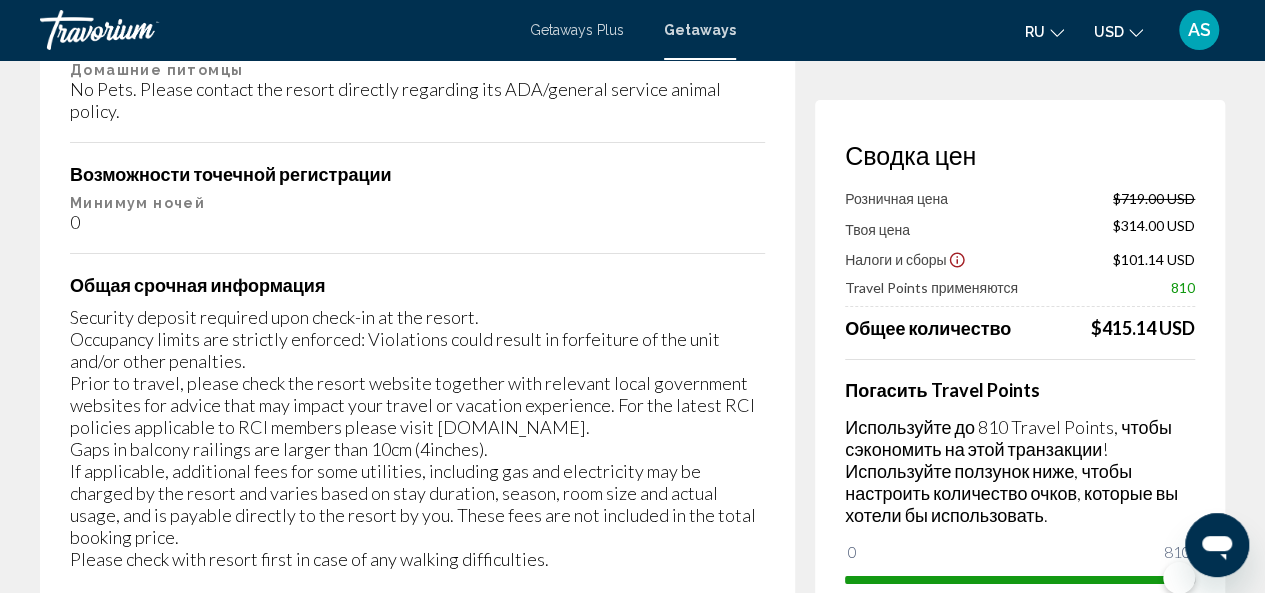 scroll, scrollTop: 238, scrollLeft: 0, axis: vertical 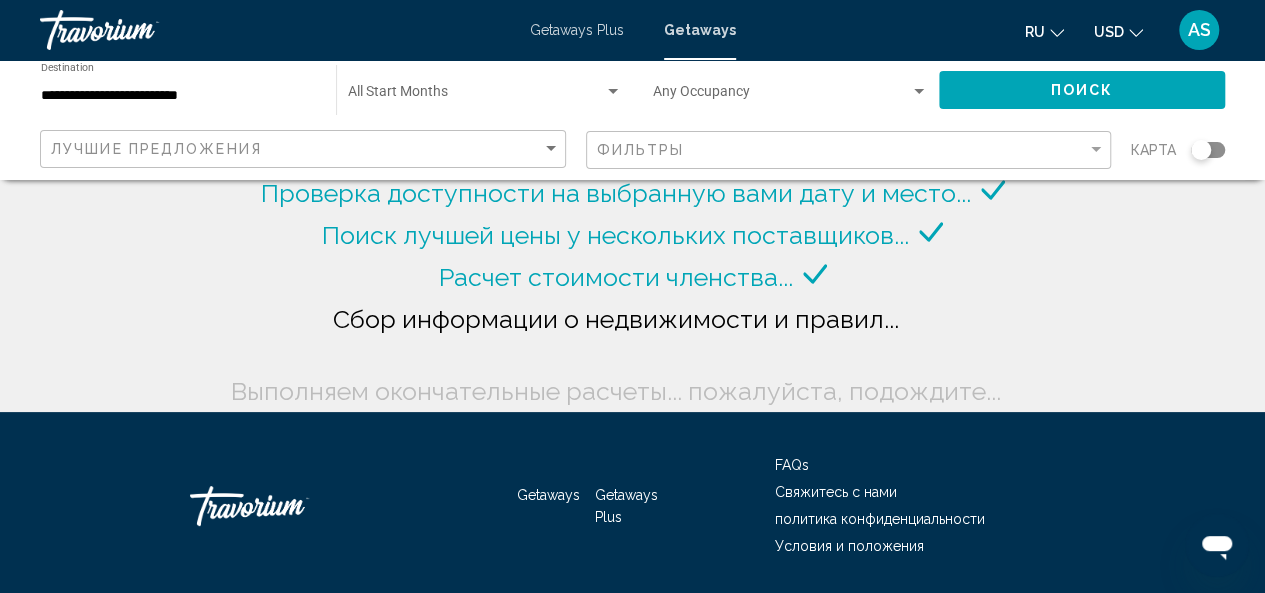 click on "Getaways" at bounding box center (700, 30) 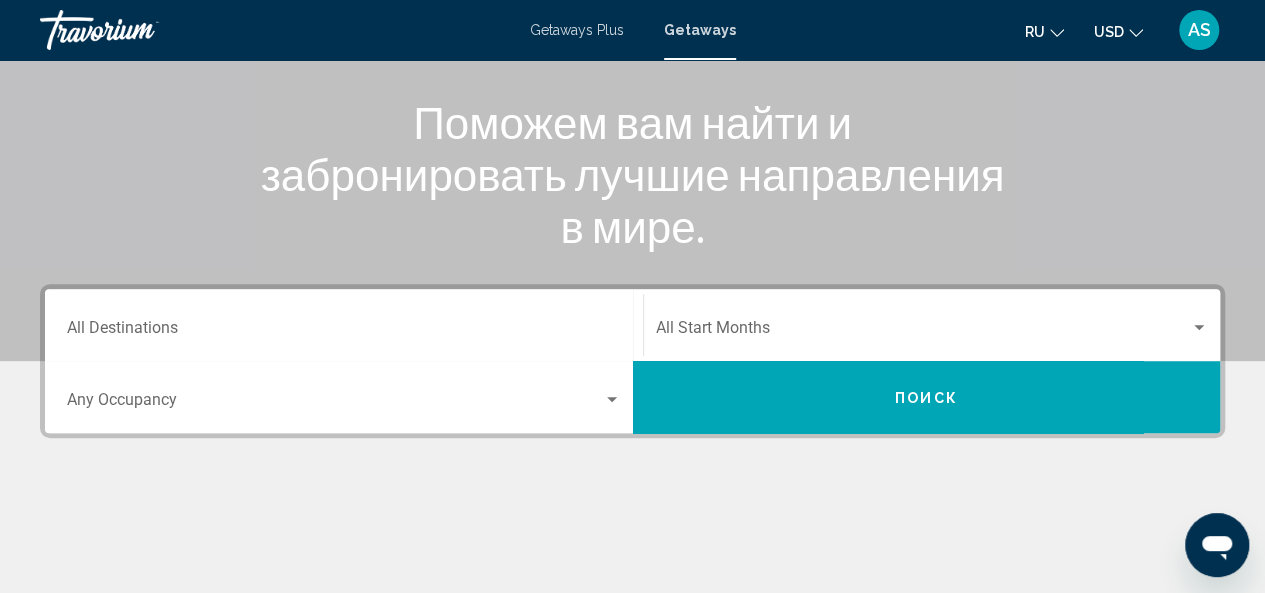 scroll, scrollTop: 240, scrollLeft: 0, axis: vertical 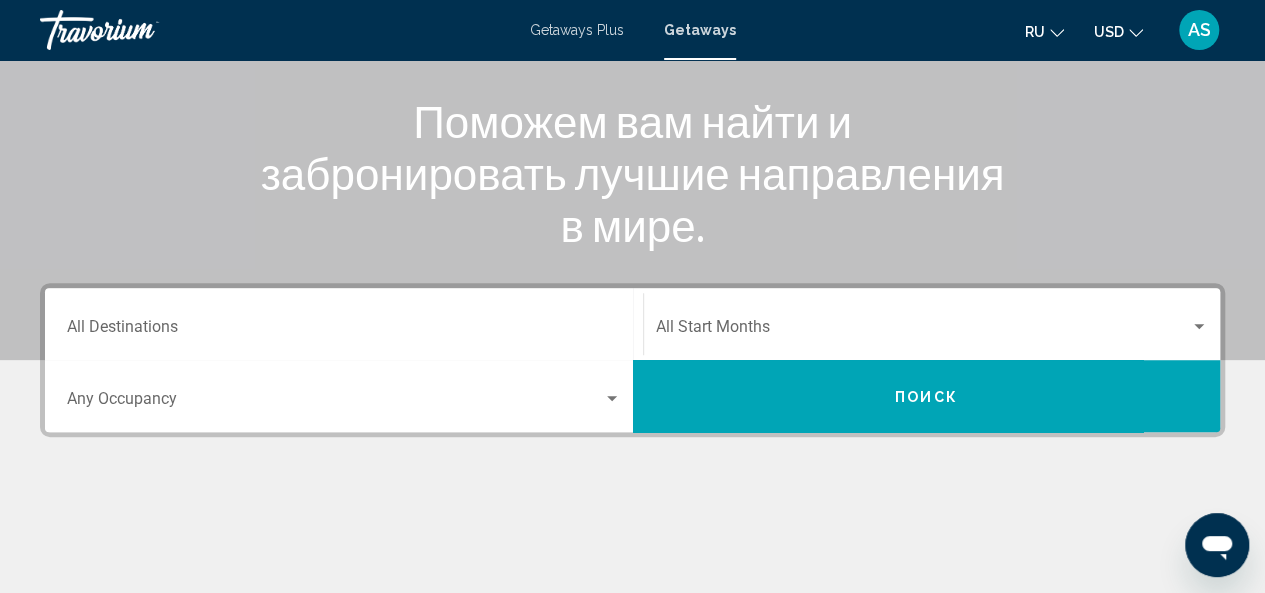 click on "Destination All Destinations" at bounding box center [344, 331] 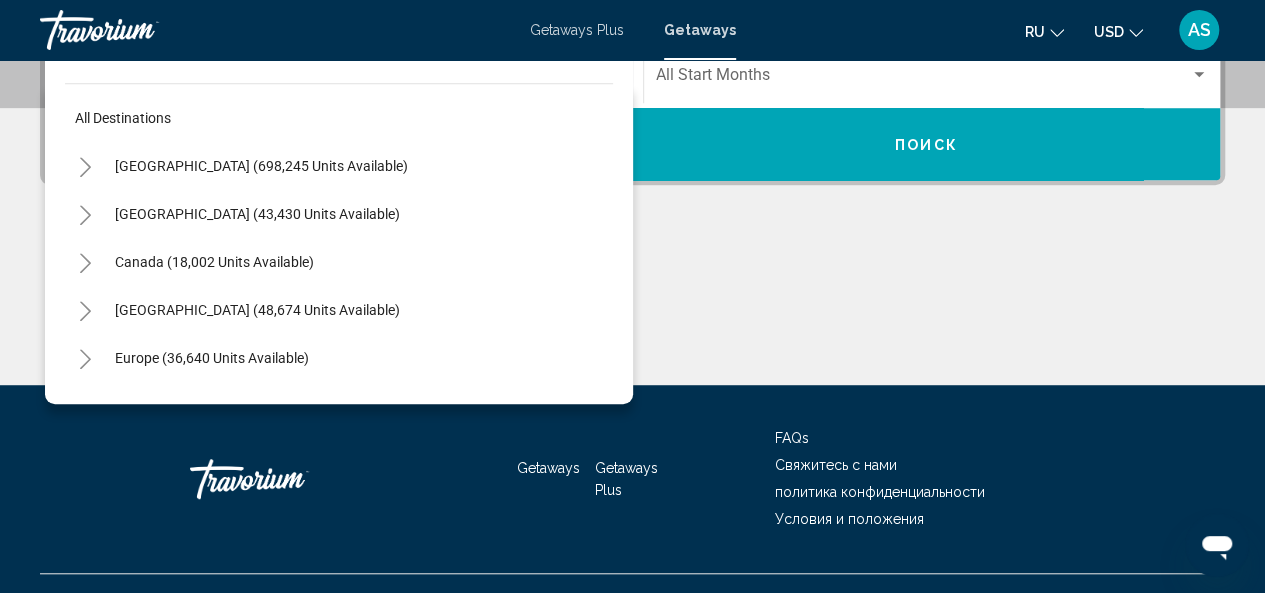 scroll, scrollTop: 498, scrollLeft: 0, axis: vertical 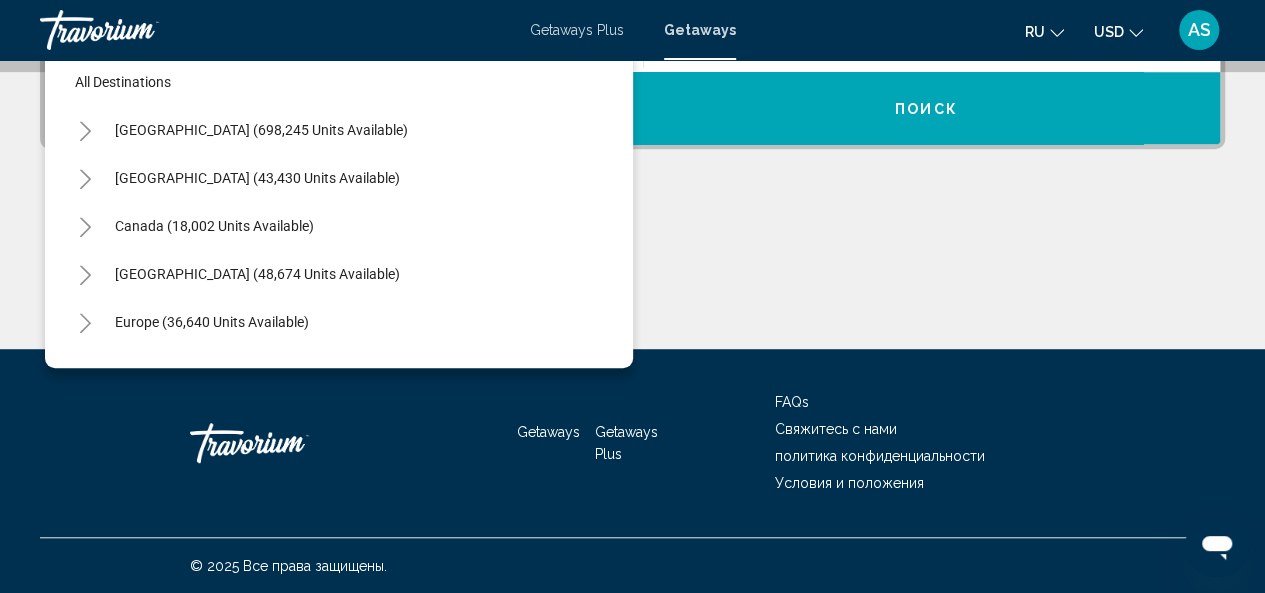 click on "[GEOGRAPHIC_DATA] (43,430 units available)" at bounding box center (339, 226) 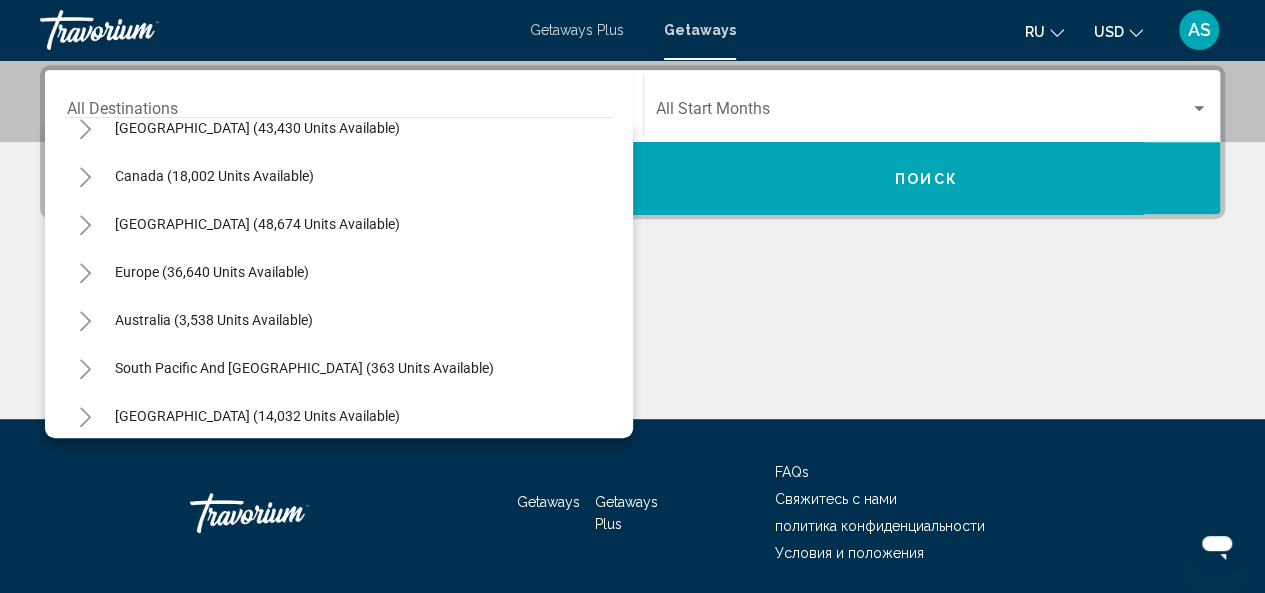 scroll, scrollTop: 160, scrollLeft: 0, axis: vertical 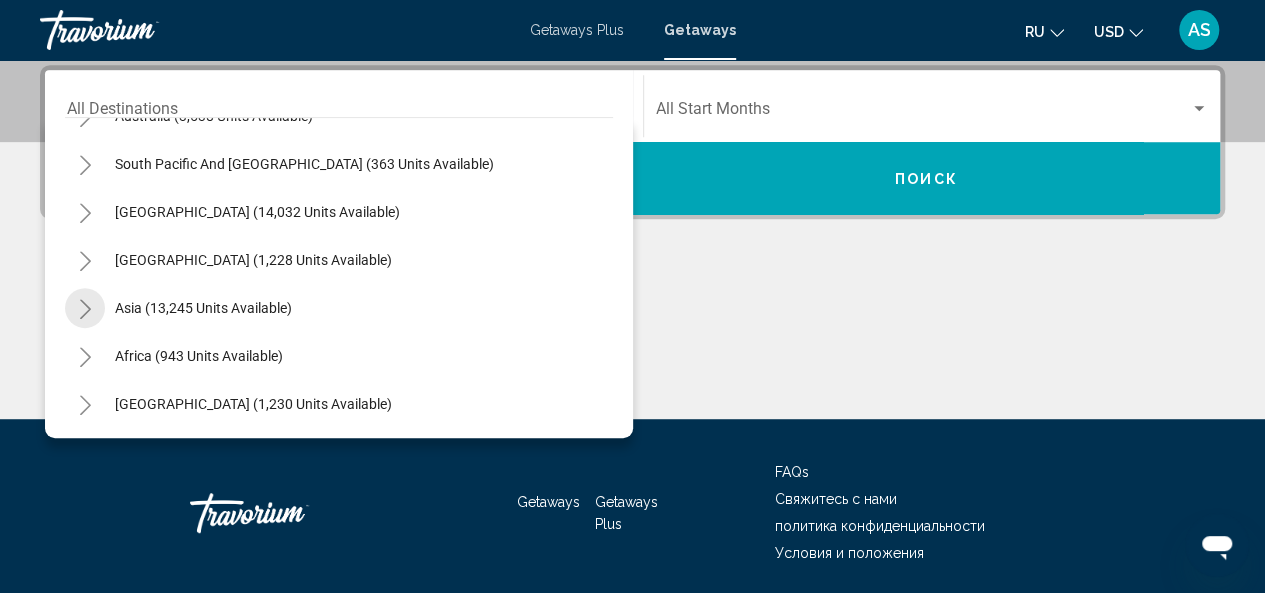 click 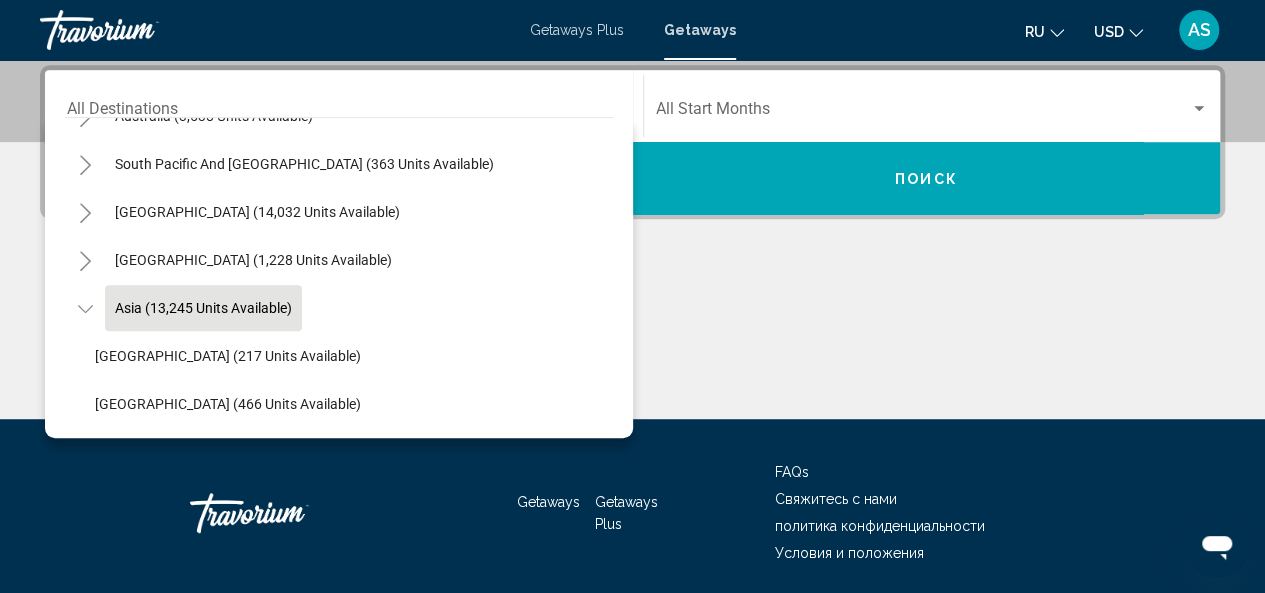 type 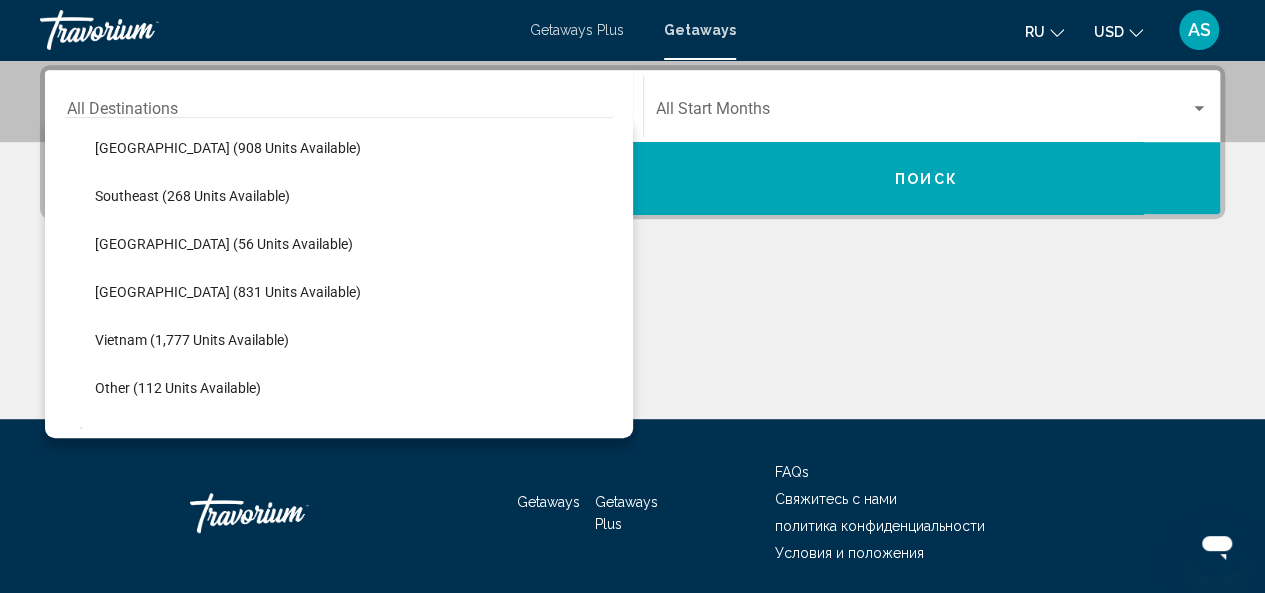 scroll, scrollTop: 1004, scrollLeft: 0, axis: vertical 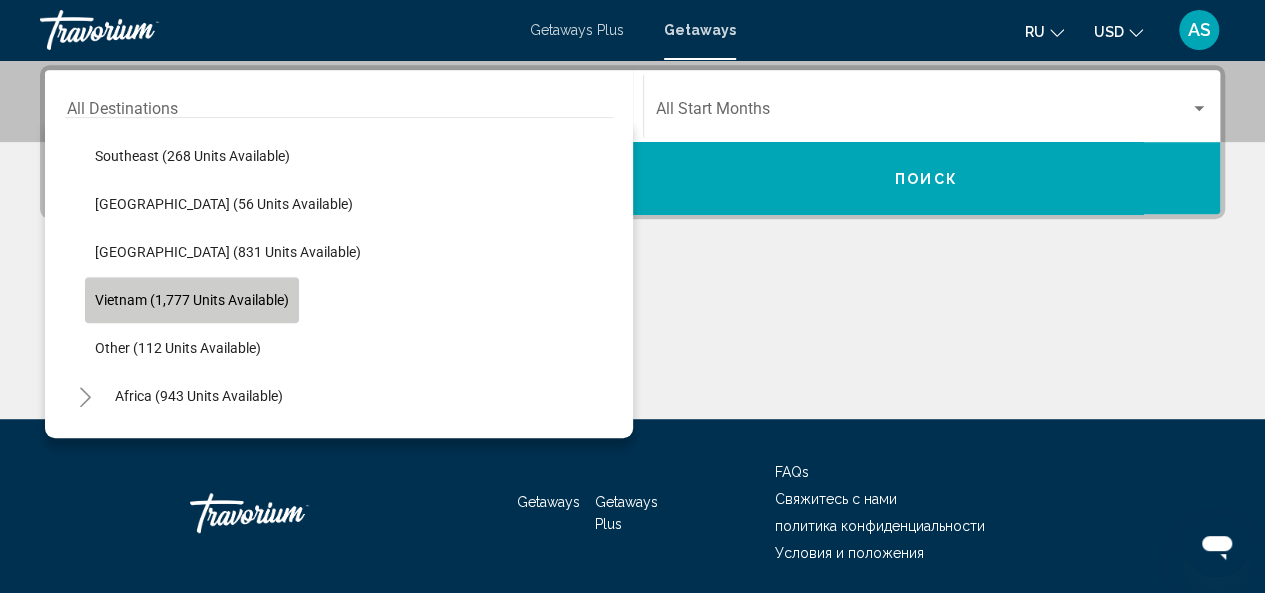 click on "Vietnam (1,777 units available)" 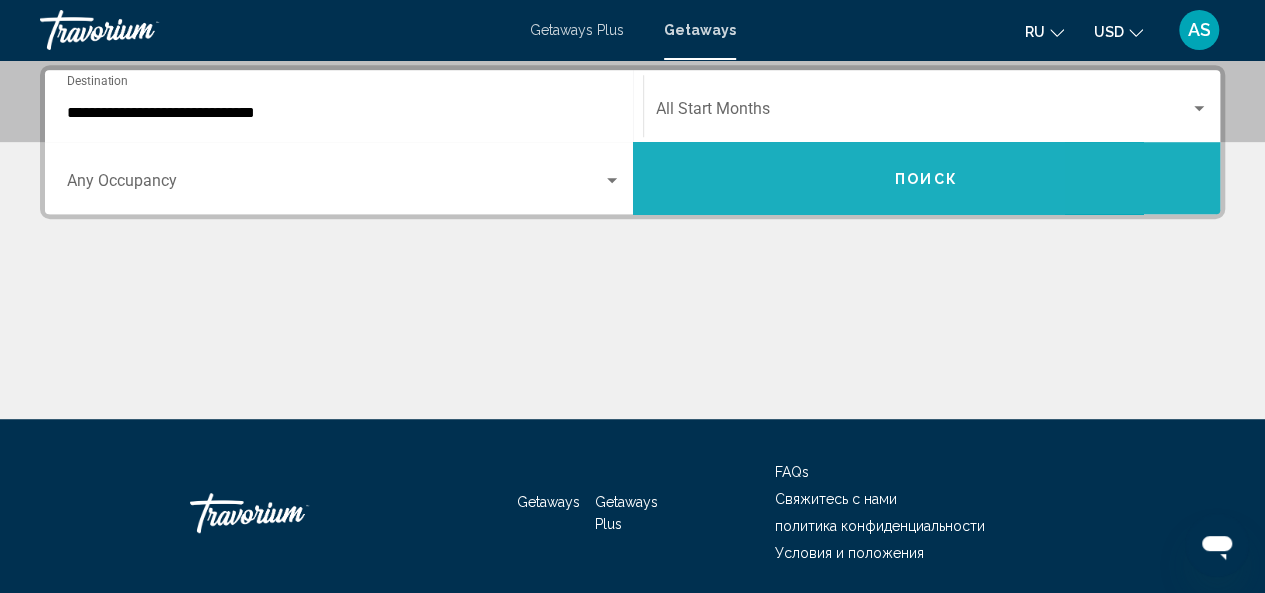 click on "Поиск" at bounding box center [927, 178] 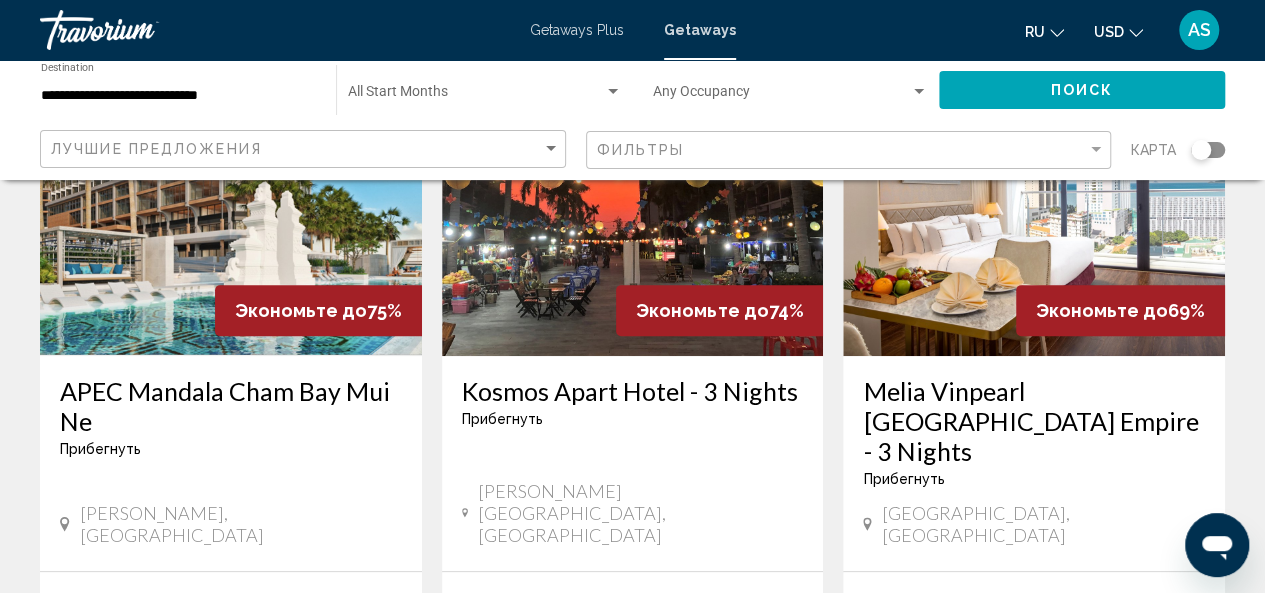 scroll, scrollTop: 240, scrollLeft: 0, axis: vertical 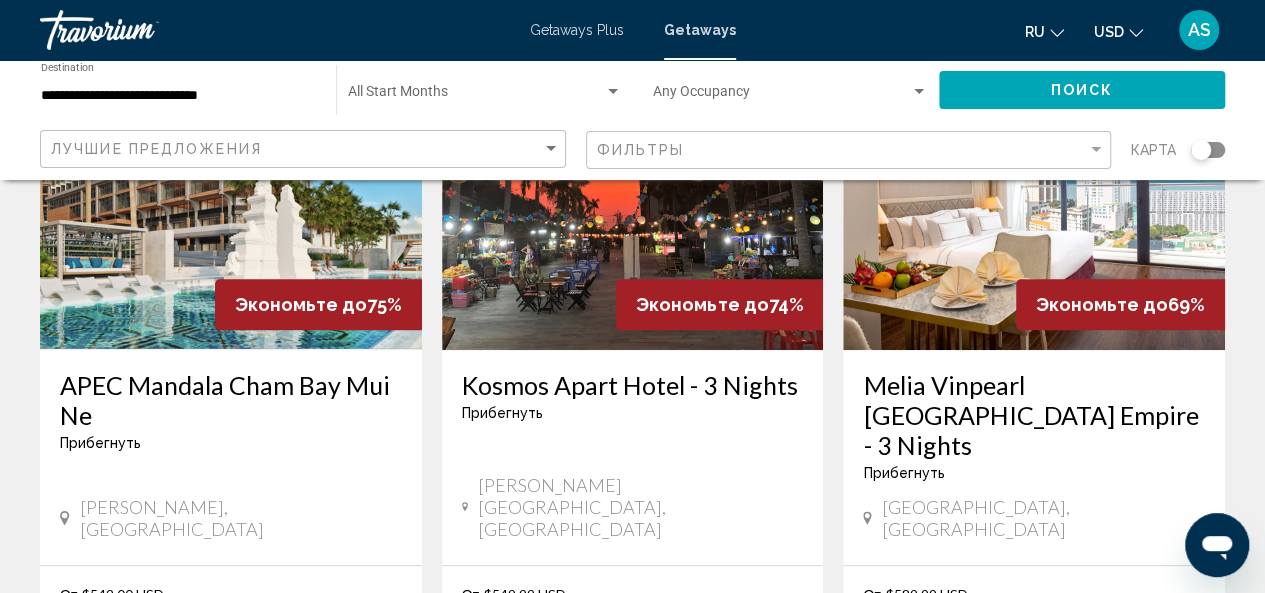 click on "ru" 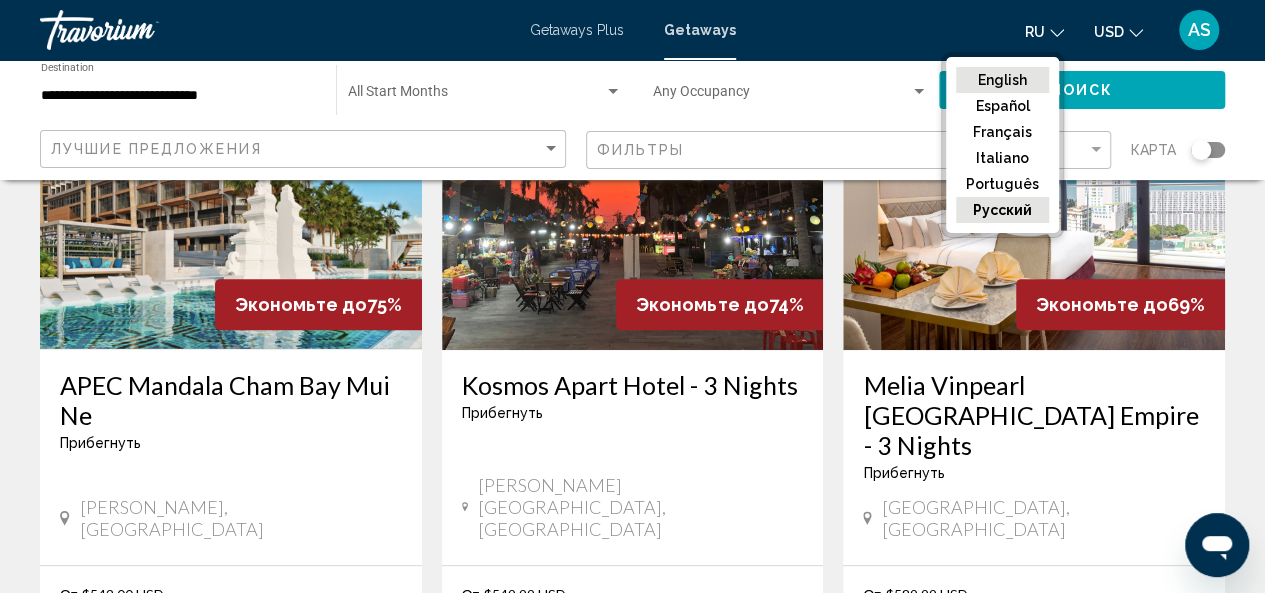 click on "English" 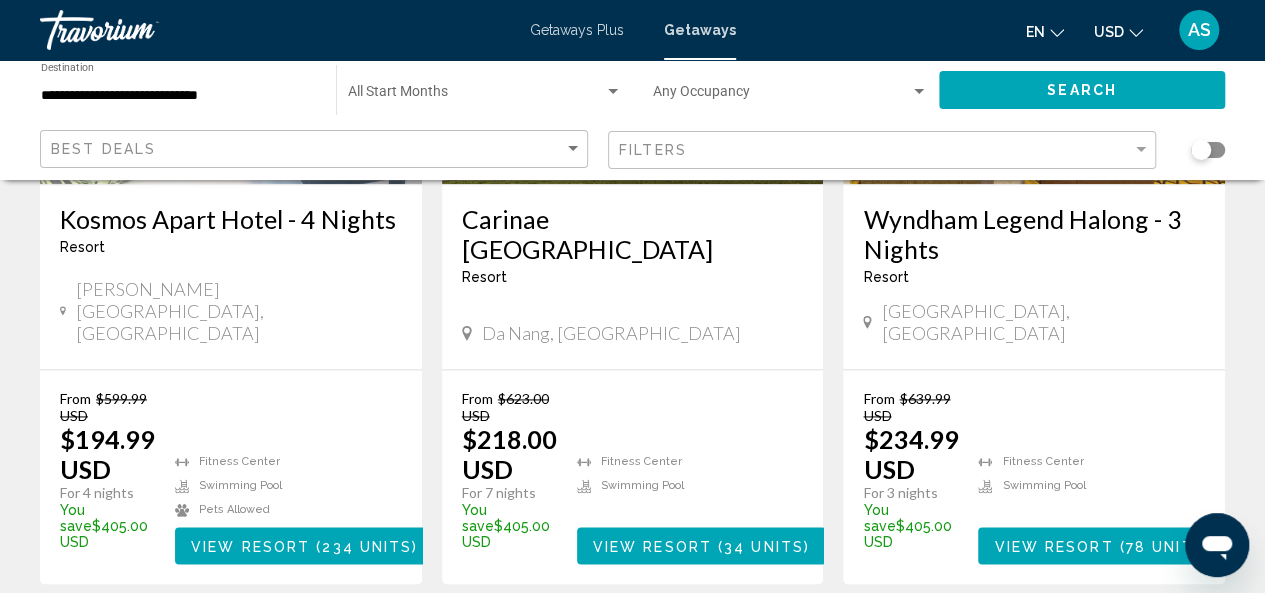 scroll, scrollTop: 1200, scrollLeft: 0, axis: vertical 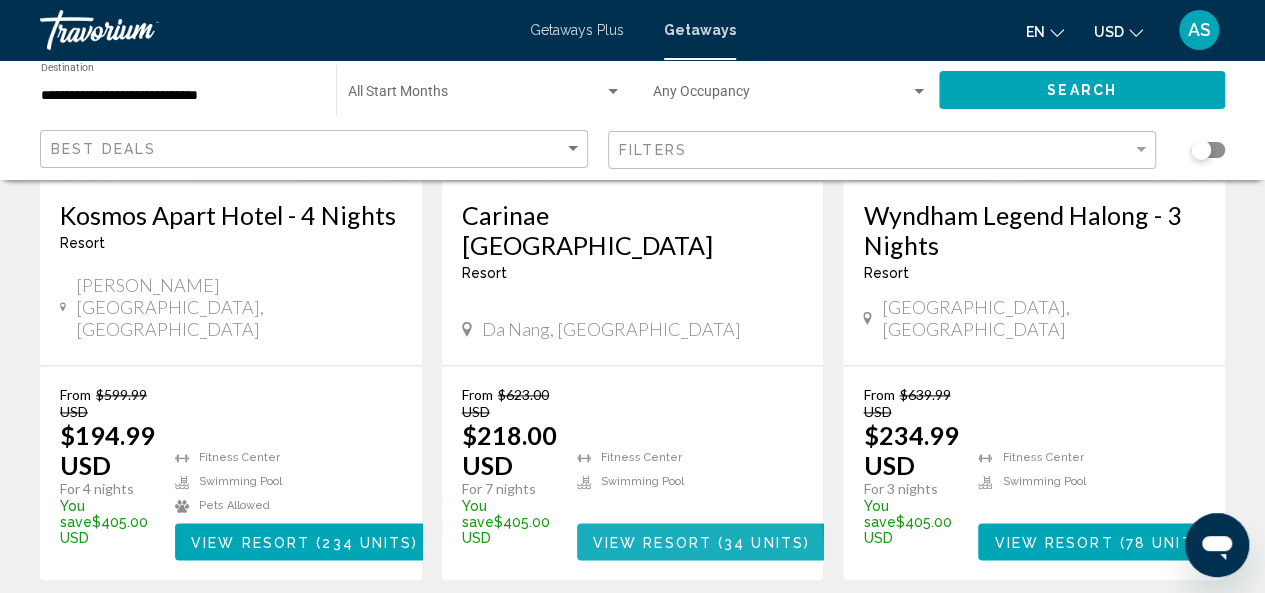 click on "View Resort    ( 34 units )" at bounding box center (701, 541) 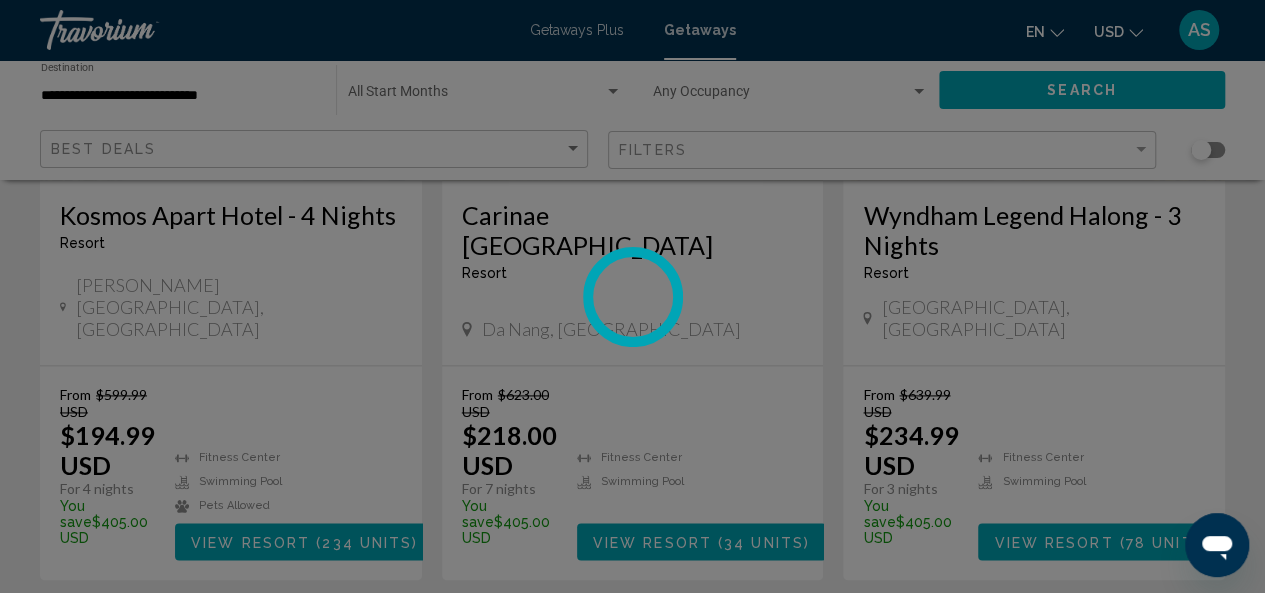 scroll, scrollTop: 238, scrollLeft: 0, axis: vertical 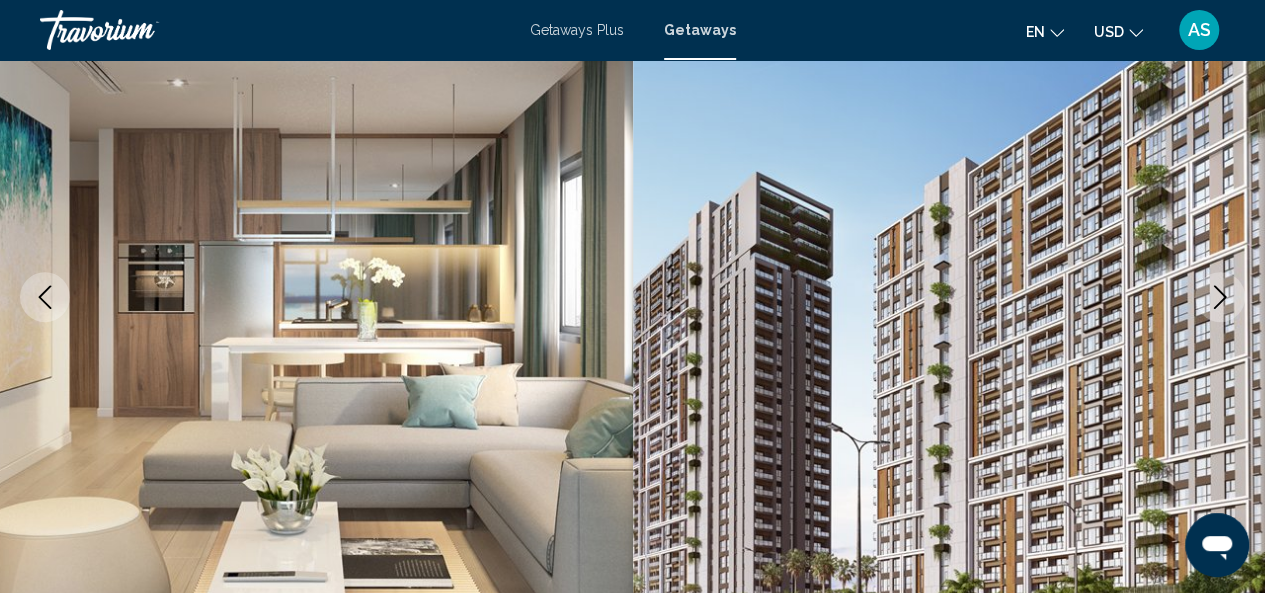 click 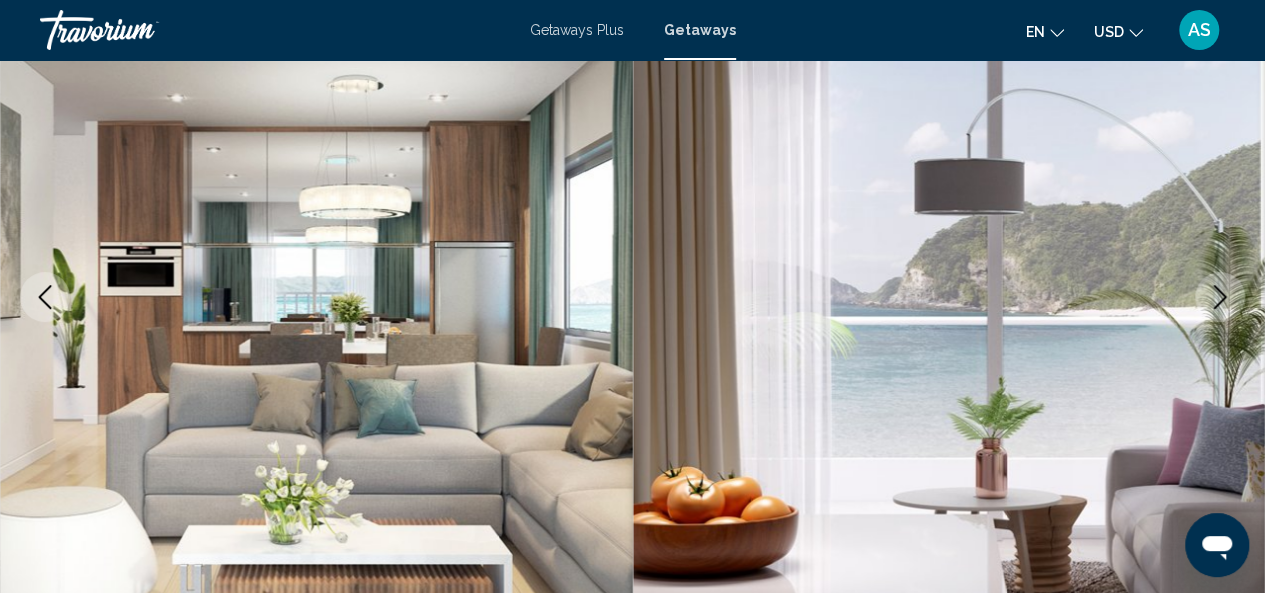 click 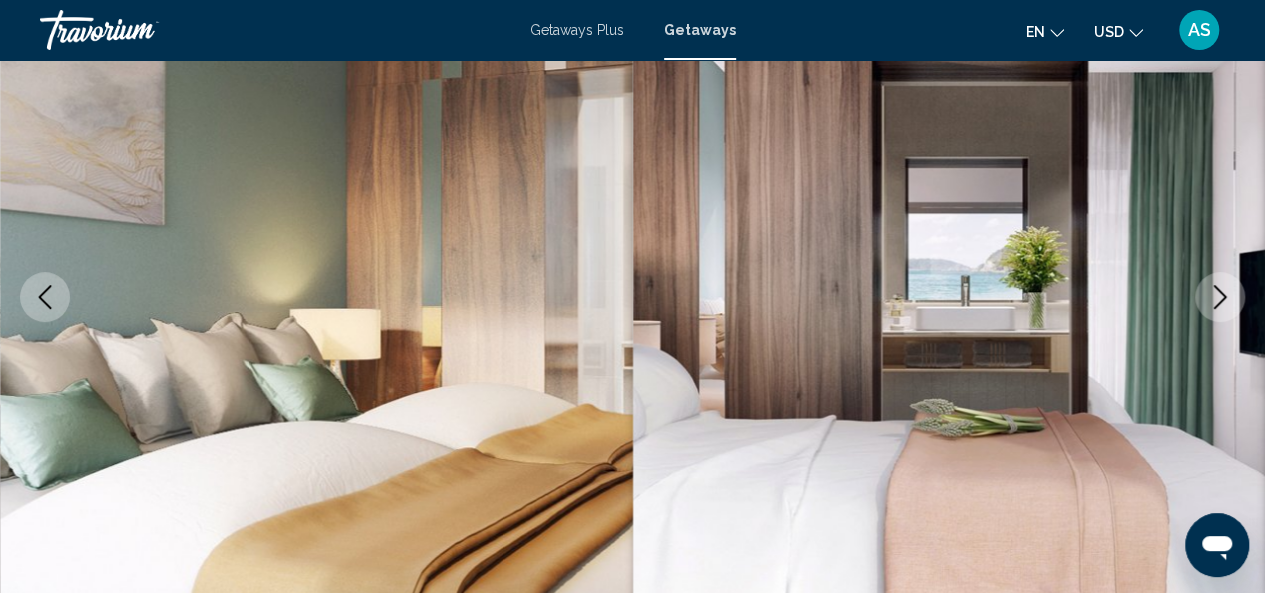 click 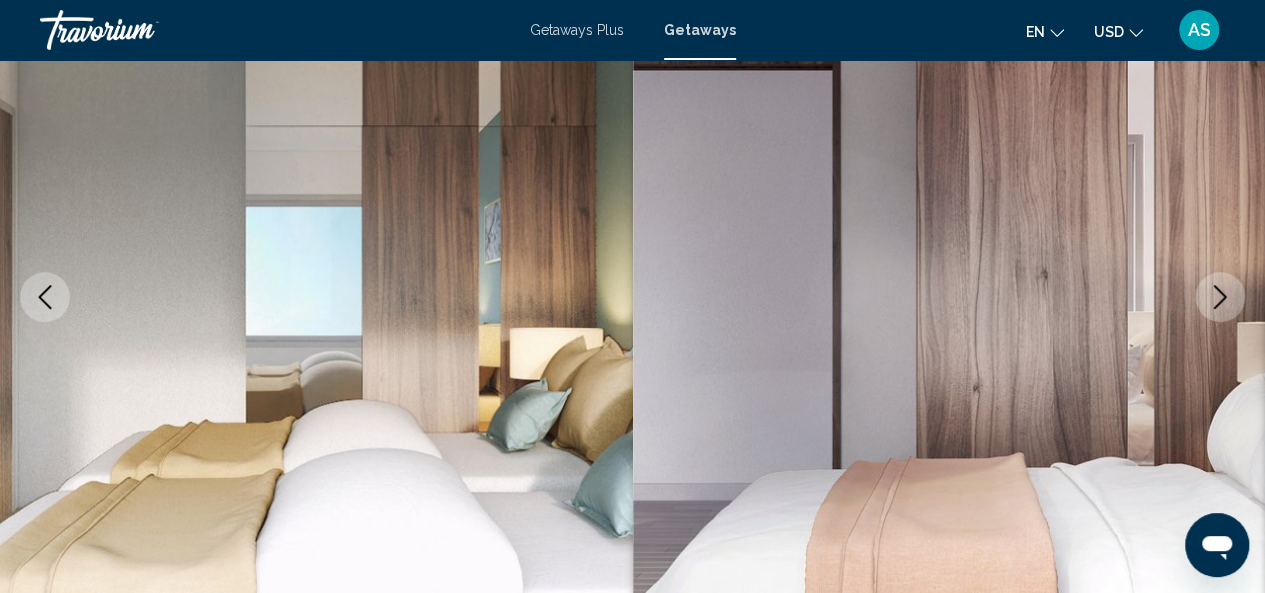 click 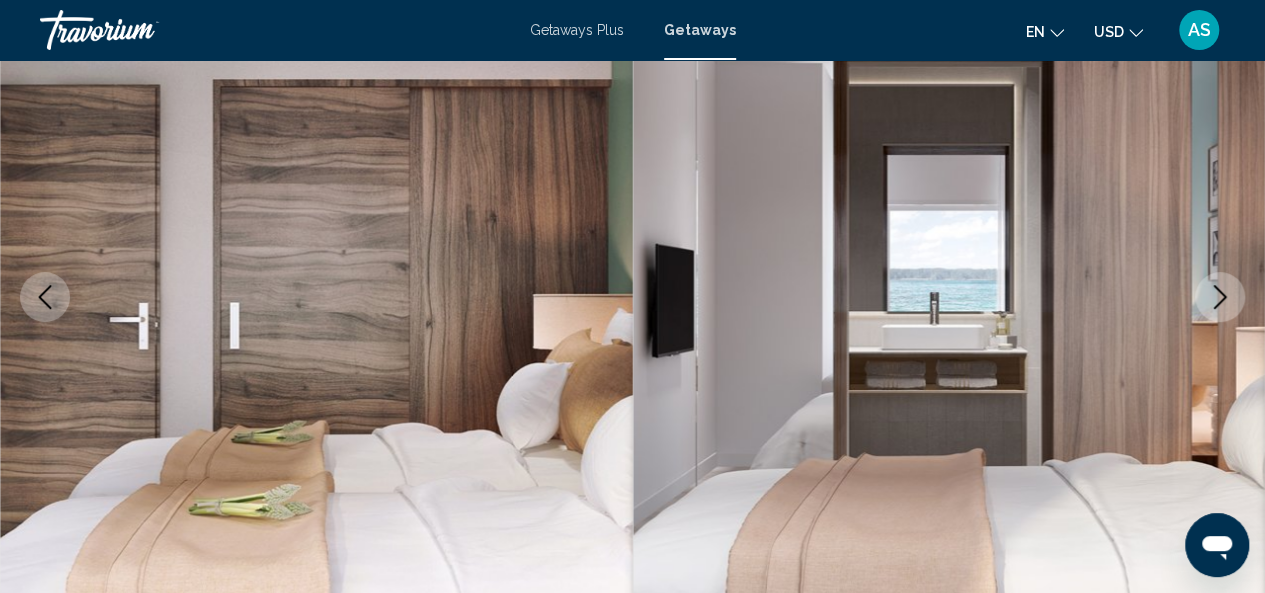 click 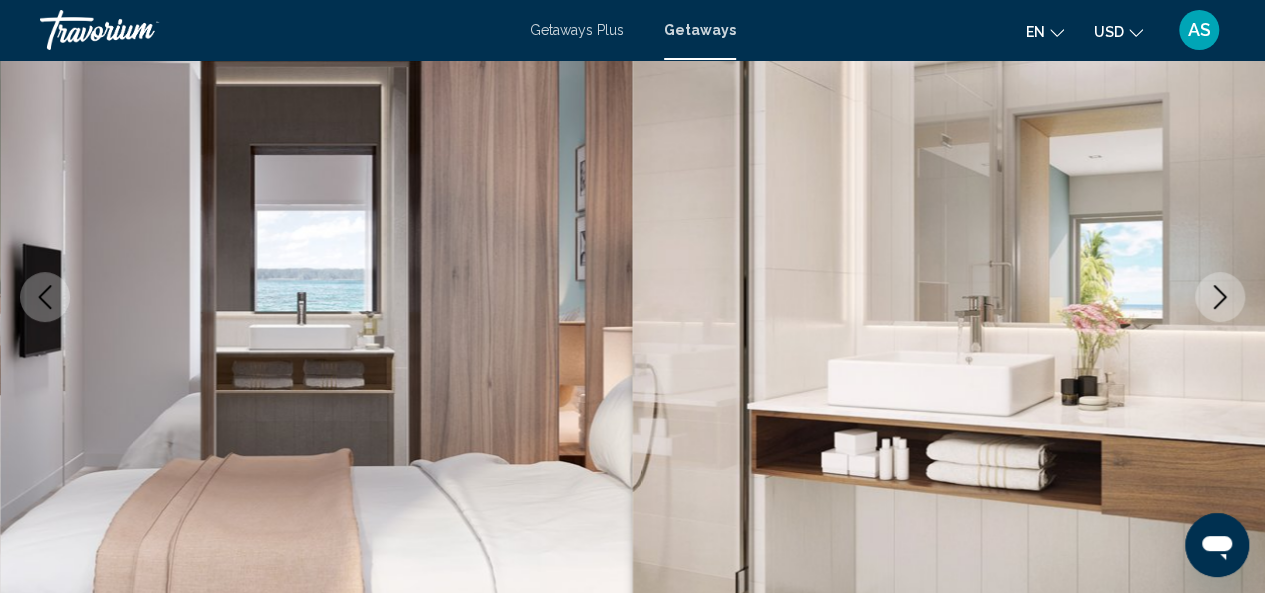 click 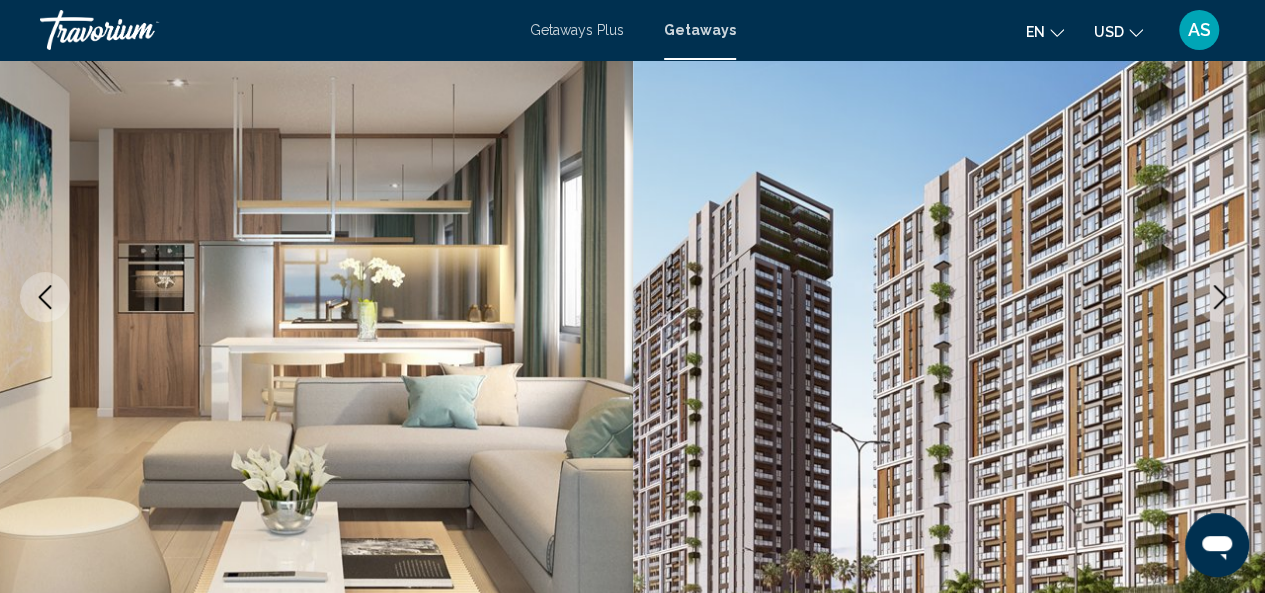 click 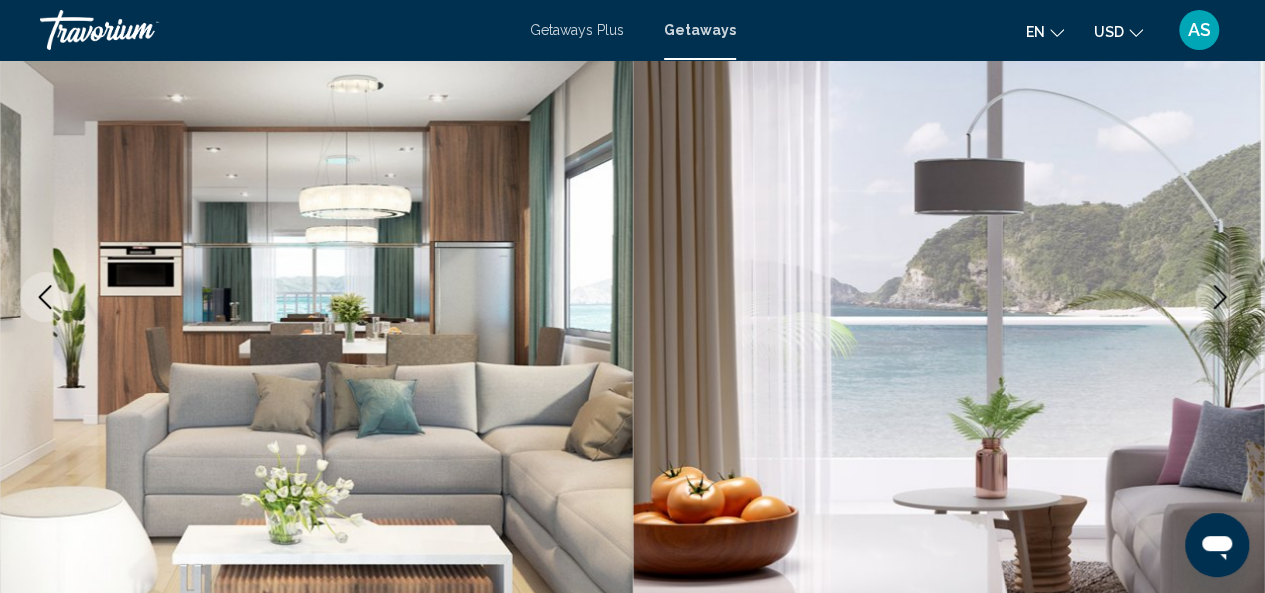 click 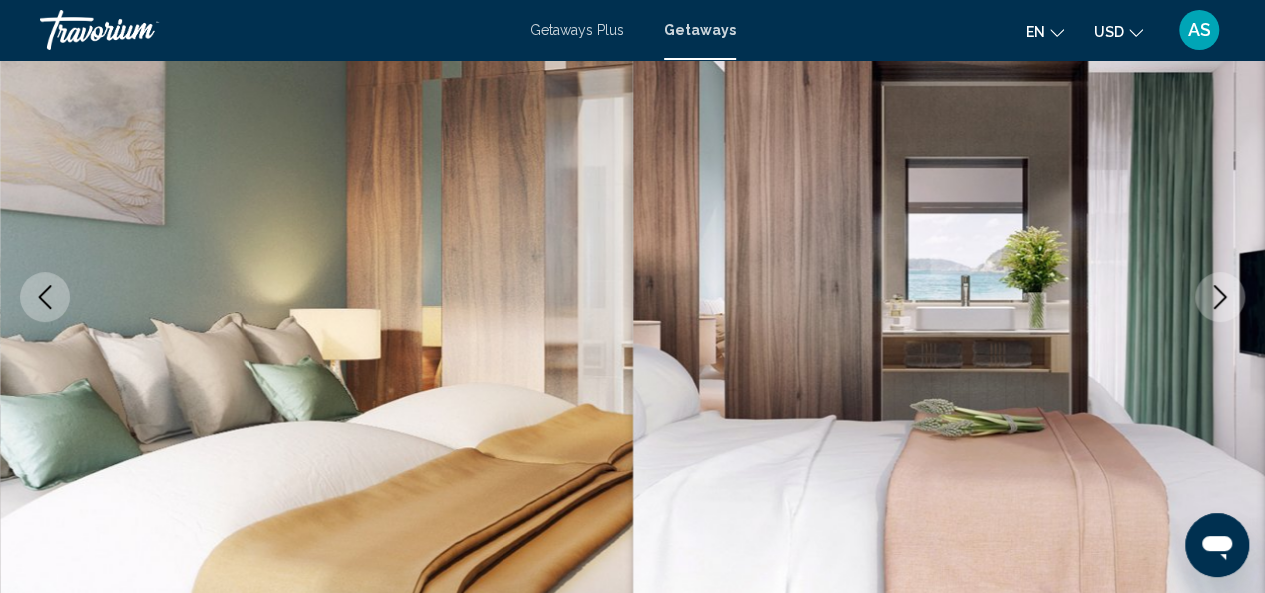 type 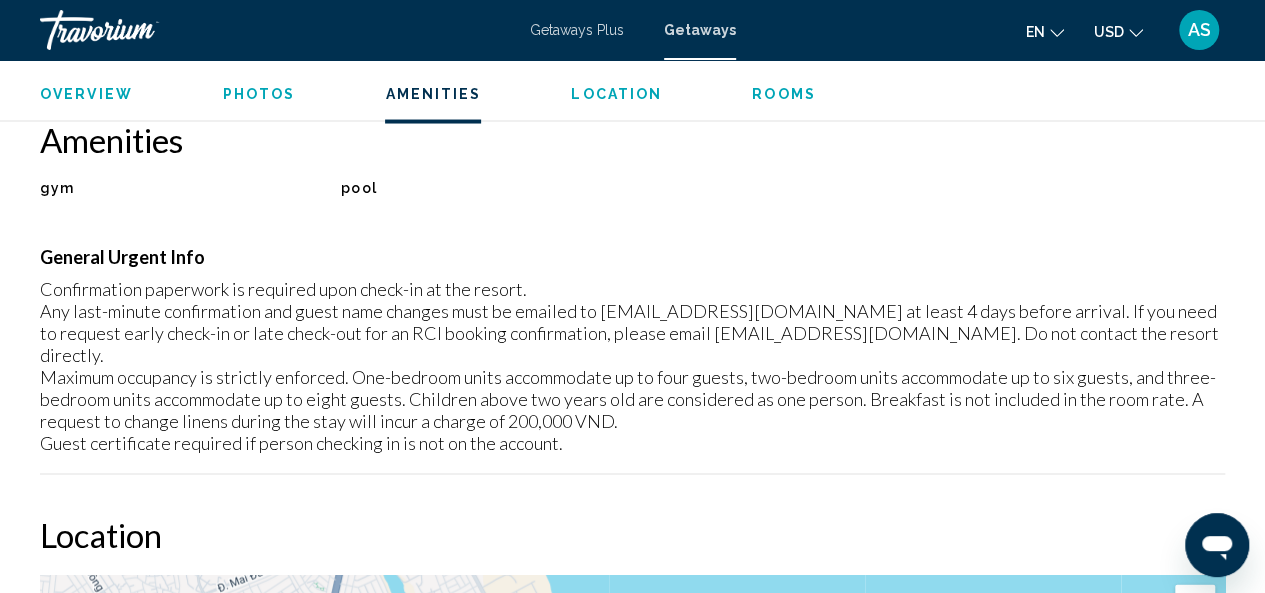scroll, scrollTop: 1878, scrollLeft: 0, axis: vertical 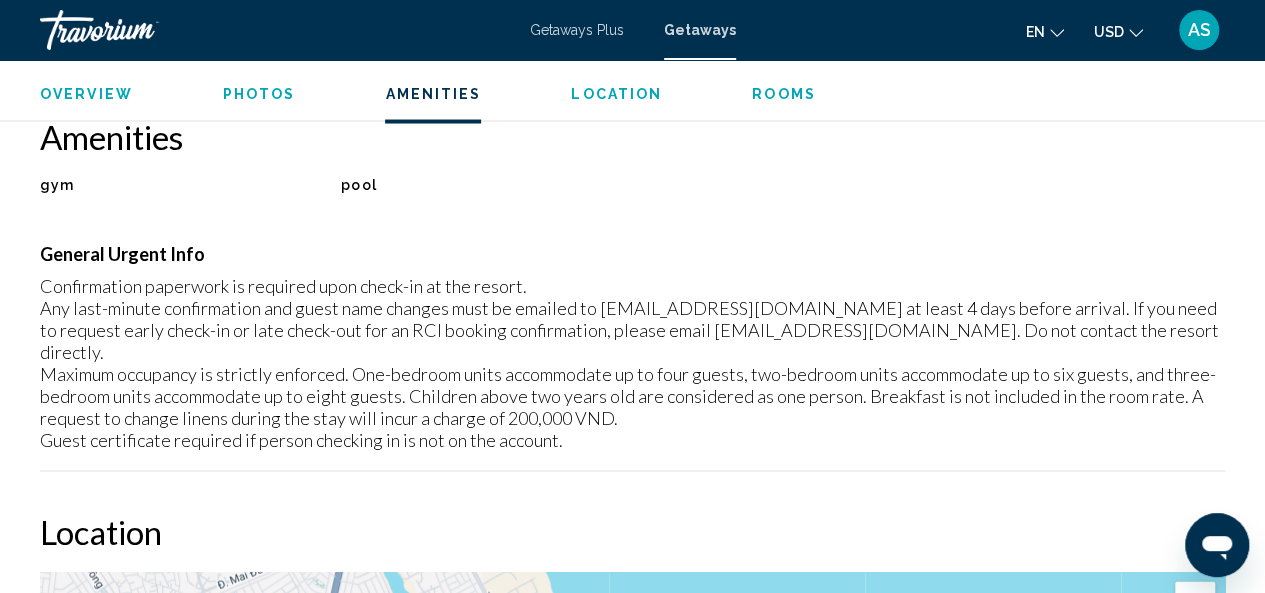 click 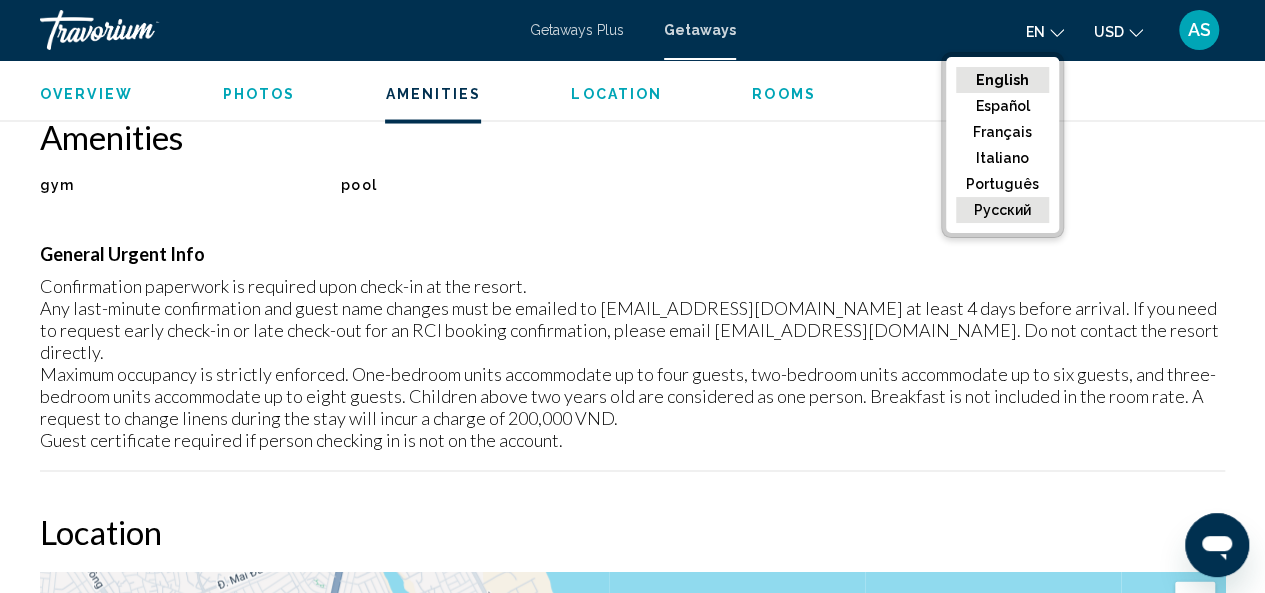click on "русский" 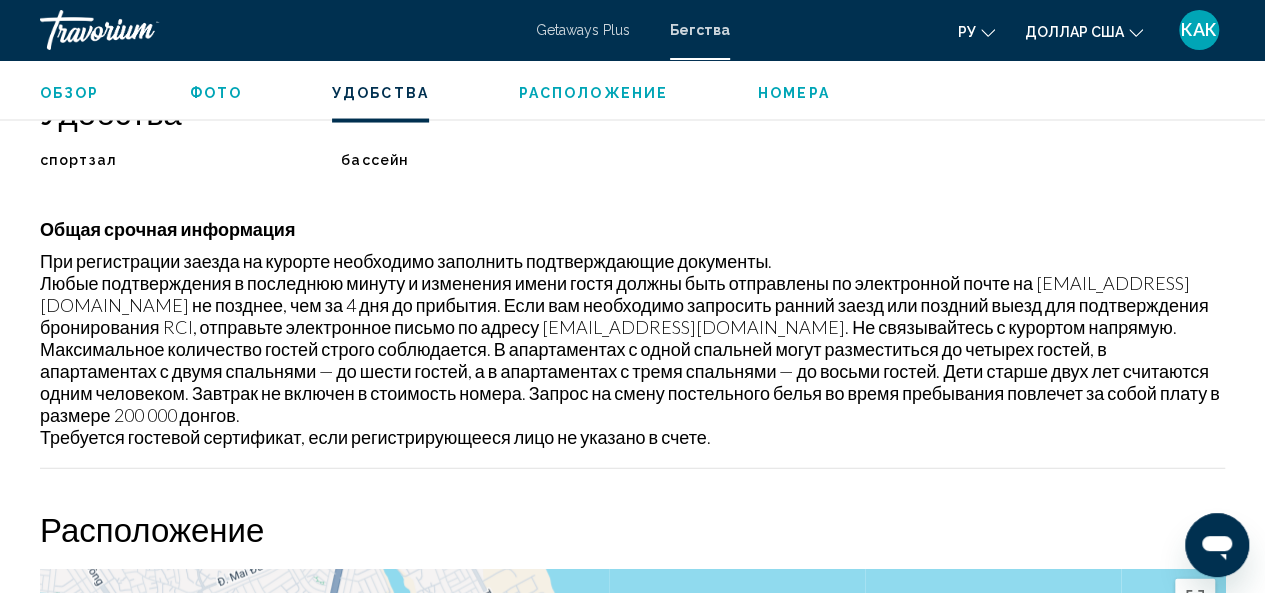 scroll, scrollTop: 1934, scrollLeft: 0, axis: vertical 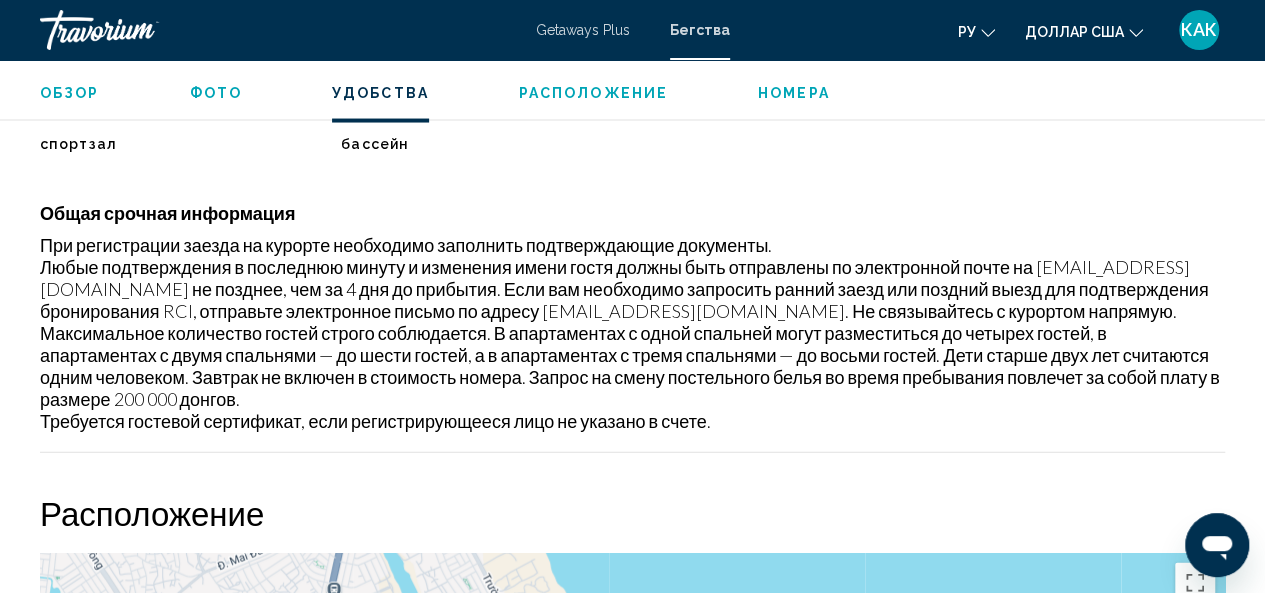 click on "Удобства спортзал бассейн Нет необходимых удобств. Общая срочная информация При регистрации заезда на курорте необходимо заполнить подтверждающие документы.  Любые подтверждения в последнюю минуту и ​​изменения имени гостя должны быть отправлены по электронной почте на [EMAIL_ADDRESS][DOMAIN_NAME] не позднее, чем за 4 дня до прибытия. Если вам необходимо запросить ранний заезд или поздний выезд для подтверждения бронирования RCI, отправьте электронное письмо по адресу [EMAIL_ADDRESS][DOMAIN_NAME]. Не связывайтесь с курортом напрямую." at bounding box center (632, 264) 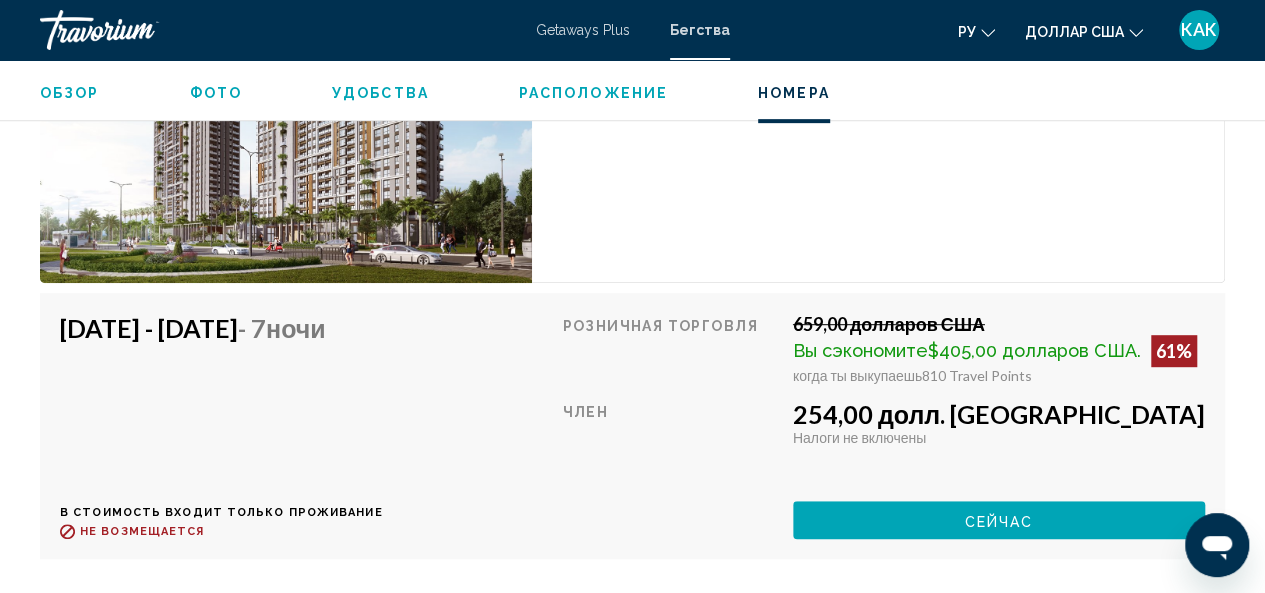 scroll, scrollTop: 8001, scrollLeft: 0, axis: vertical 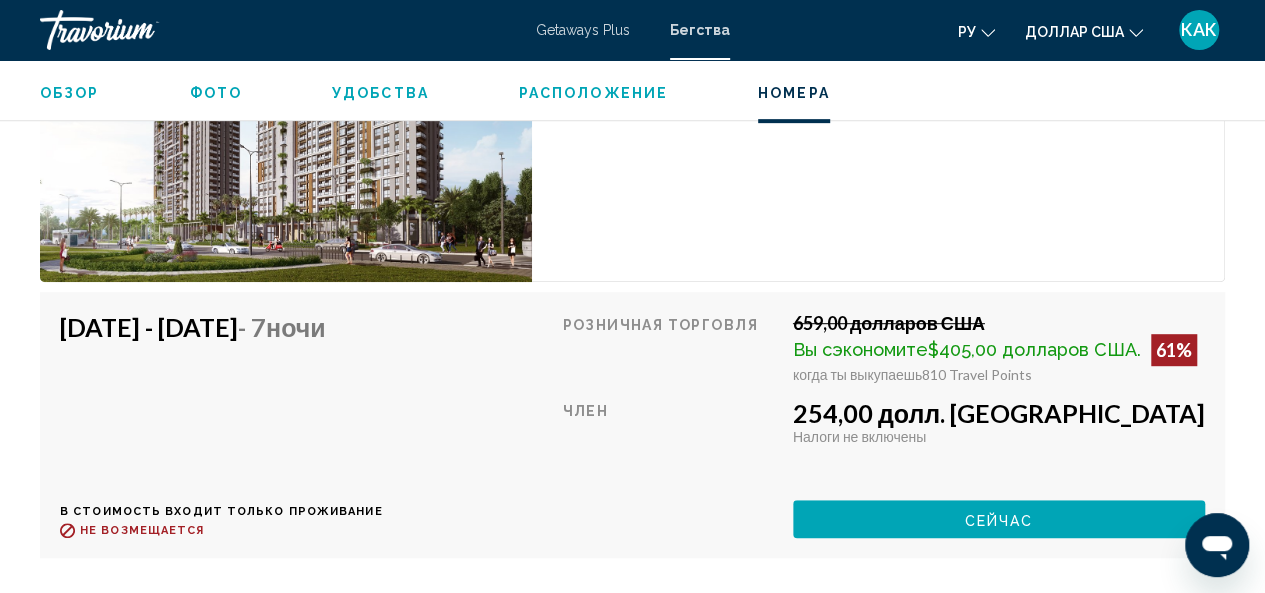 click on "сейчас" at bounding box center (999, 519) 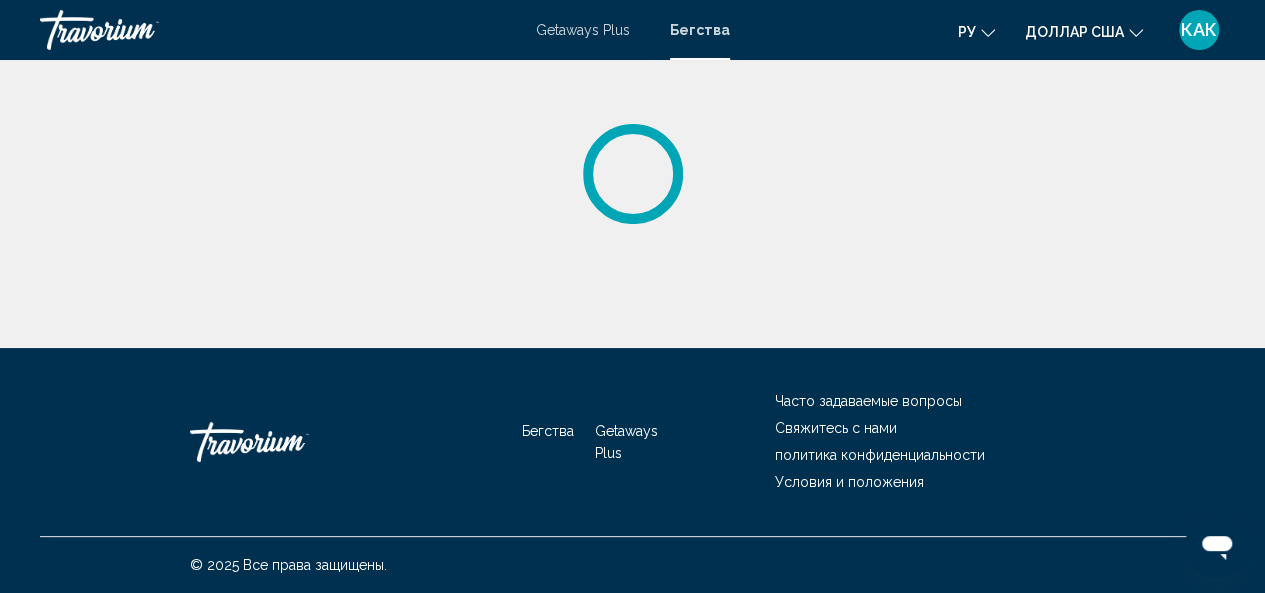 scroll, scrollTop: 0, scrollLeft: 0, axis: both 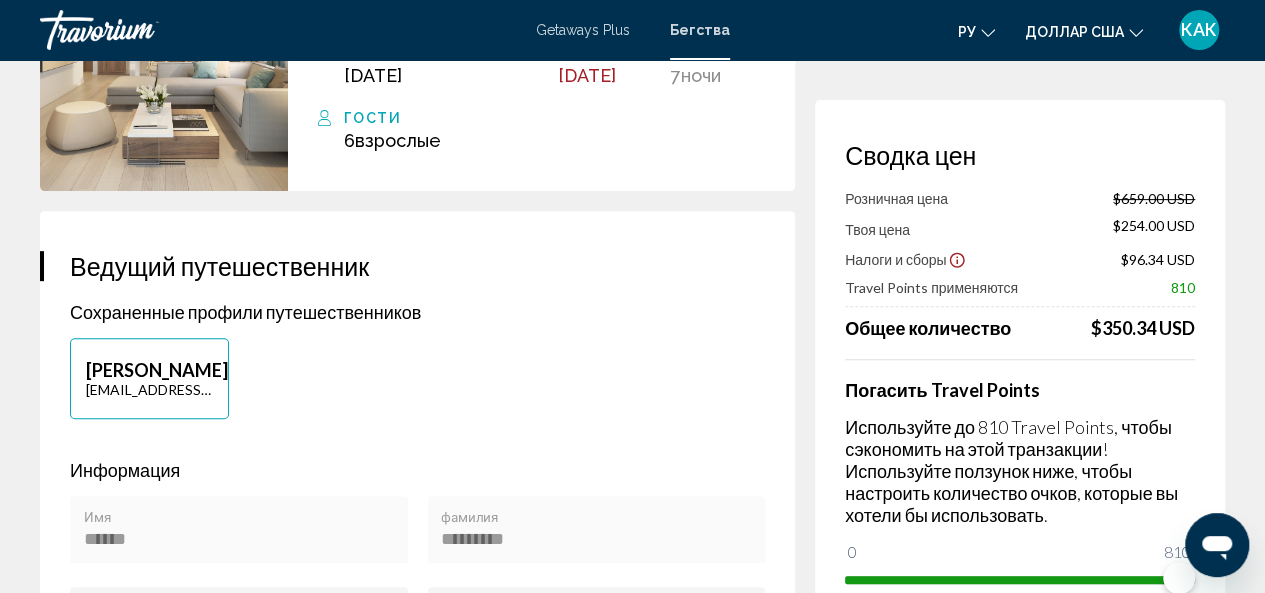 drag, startPoint x: 1036, startPoint y: 522, endPoint x: 1122, endPoint y: 132, distance: 399.3695 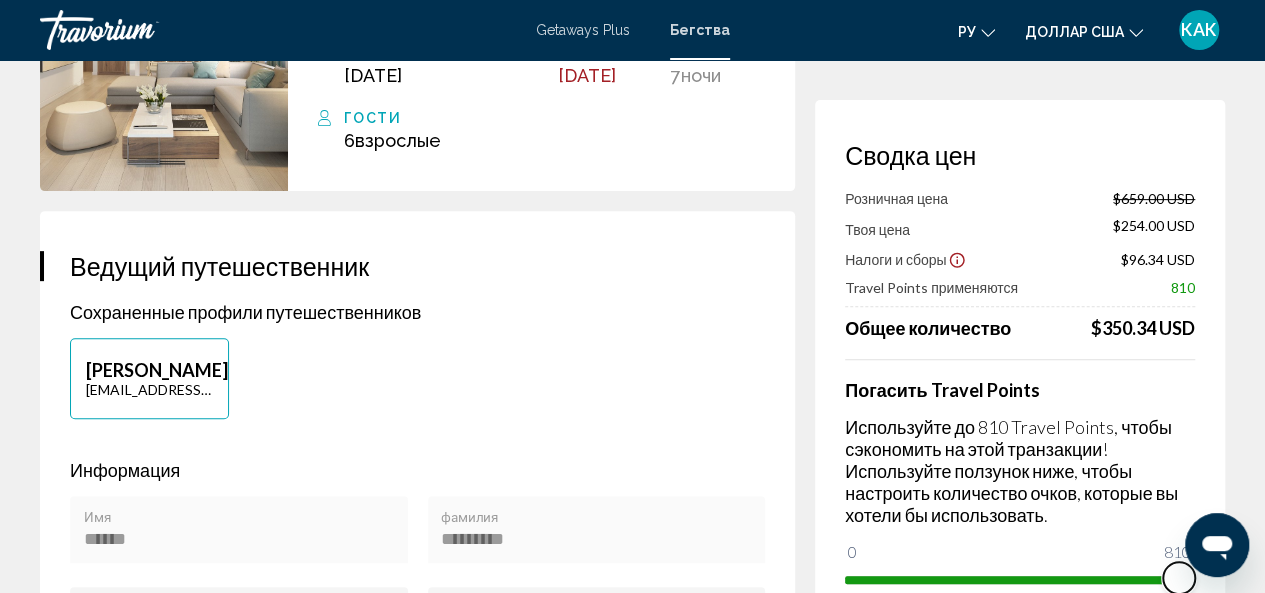 scroll, scrollTop: 270, scrollLeft: 0, axis: vertical 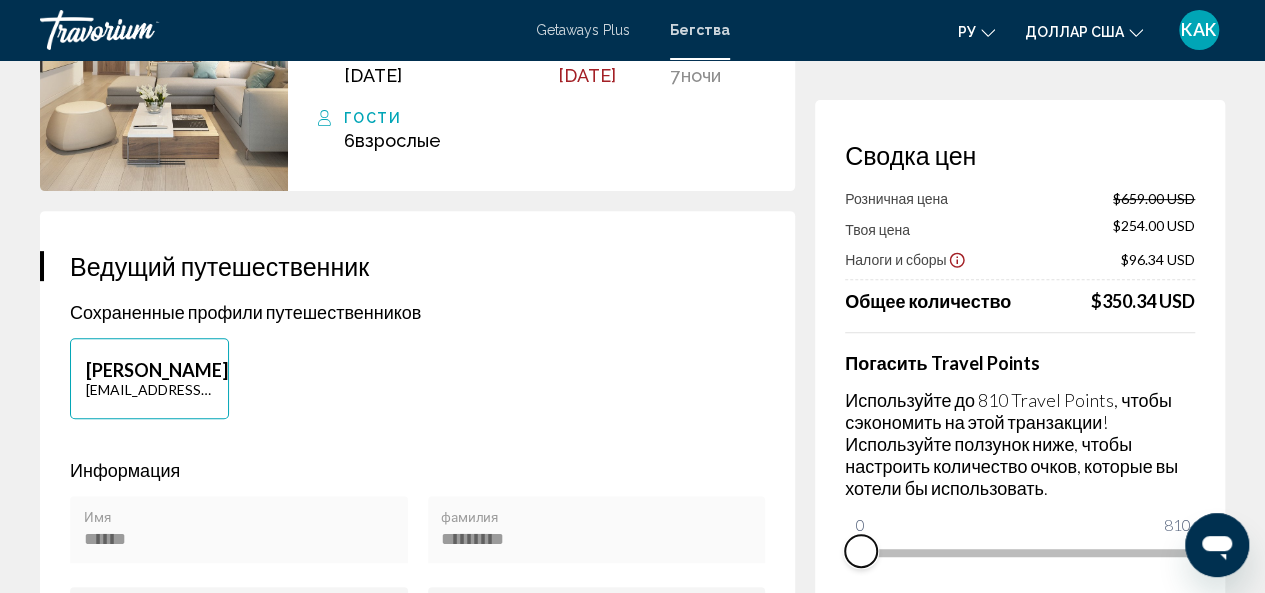 drag, startPoint x: 1166, startPoint y: 577, endPoint x: 752, endPoint y: 580, distance: 414.01086 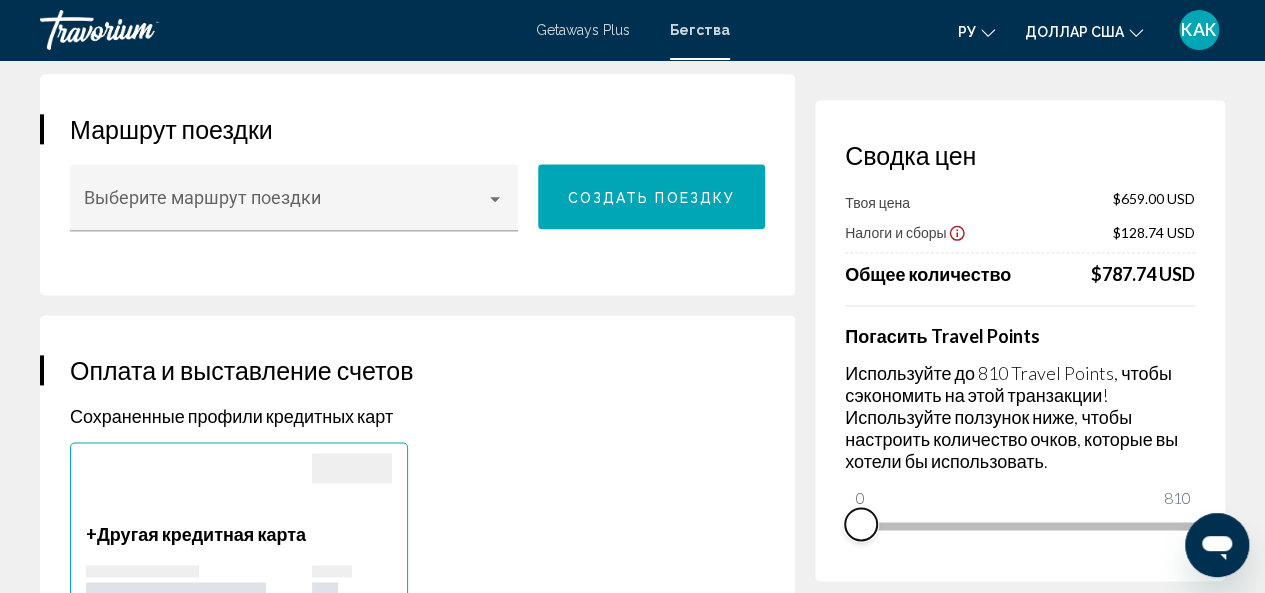 scroll, scrollTop: 1184, scrollLeft: 0, axis: vertical 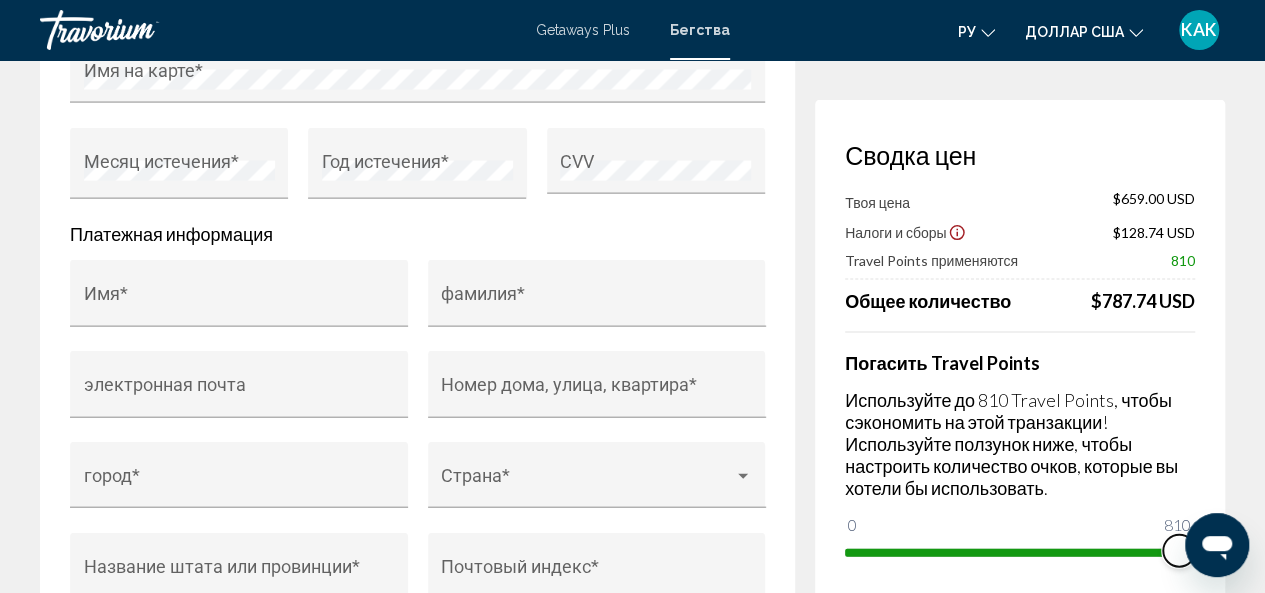 drag, startPoint x: 2043, startPoint y: 1040, endPoint x: 1195, endPoint y: 538, distance: 985.4481 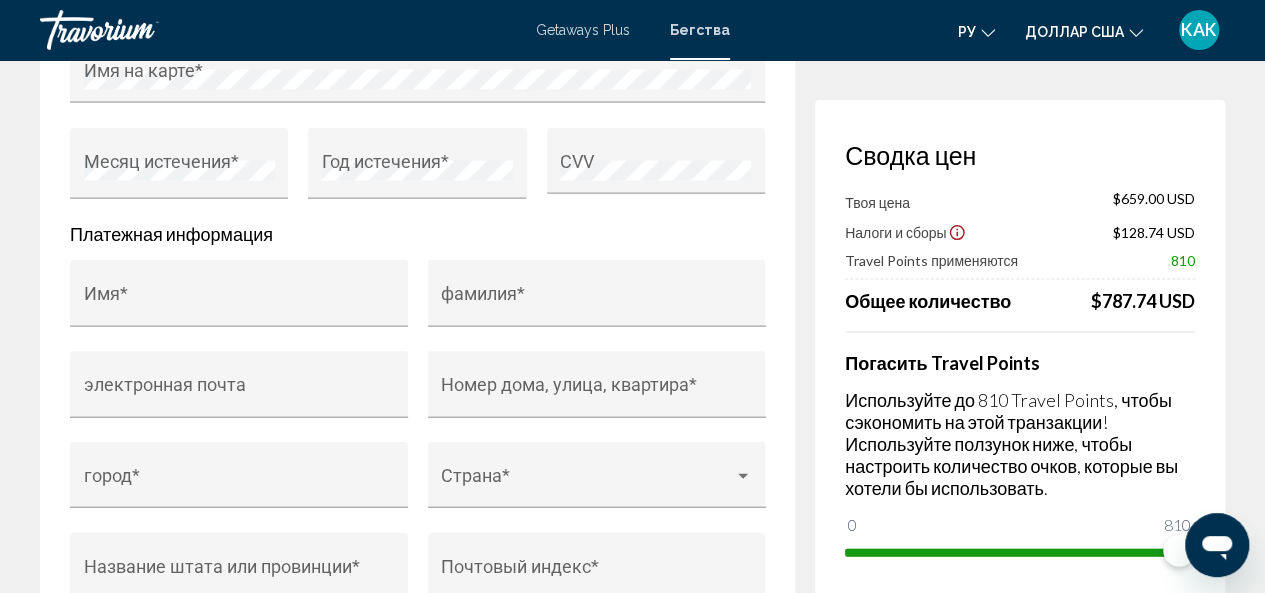 click on "Используйте до 810  Travel Points, чтобы сэкономить на этой транзакции! Используйте ползунок ниже, чтобы настроить количество очков, которые вы хотели бы использовать." at bounding box center [1020, 444] 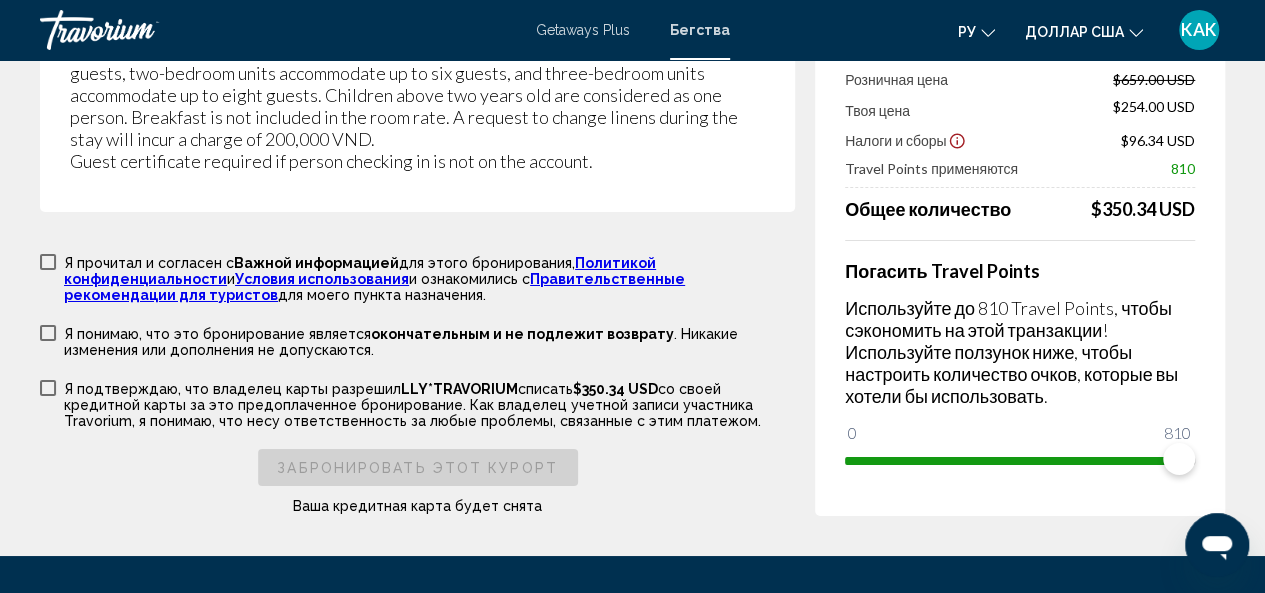 scroll, scrollTop: 3455, scrollLeft: 0, axis: vertical 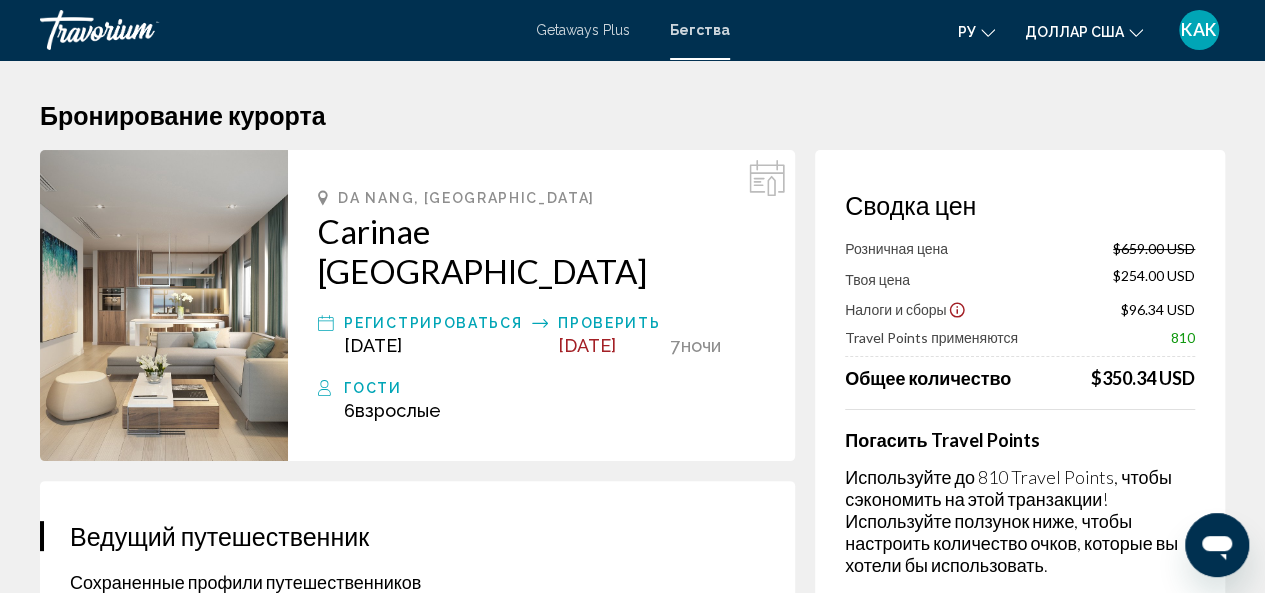 drag, startPoint x: 1271, startPoint y: 524, endPoint x: 613, endPoint y: 122, distance: 771.08234 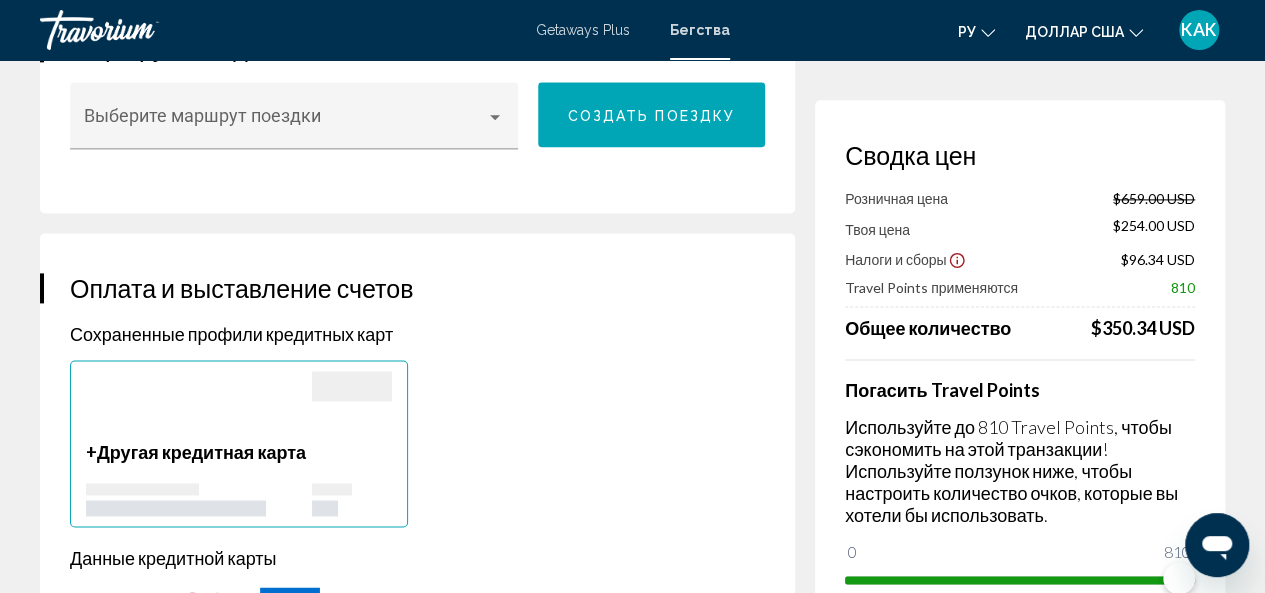 scroll, scrollTop: 1788, scrollLeft: 0, axis: vertical 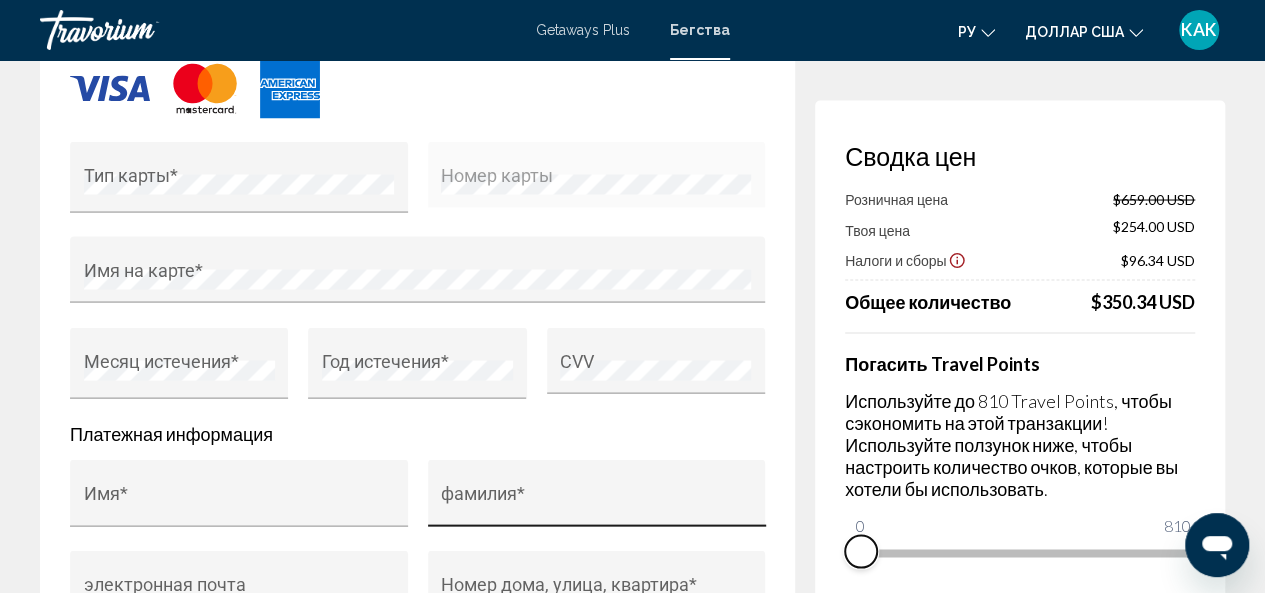 drag, startPoint x: 1166, startPoint y: 579, endPoint x: 521, endPoint y: 502, distance: 649.57983 